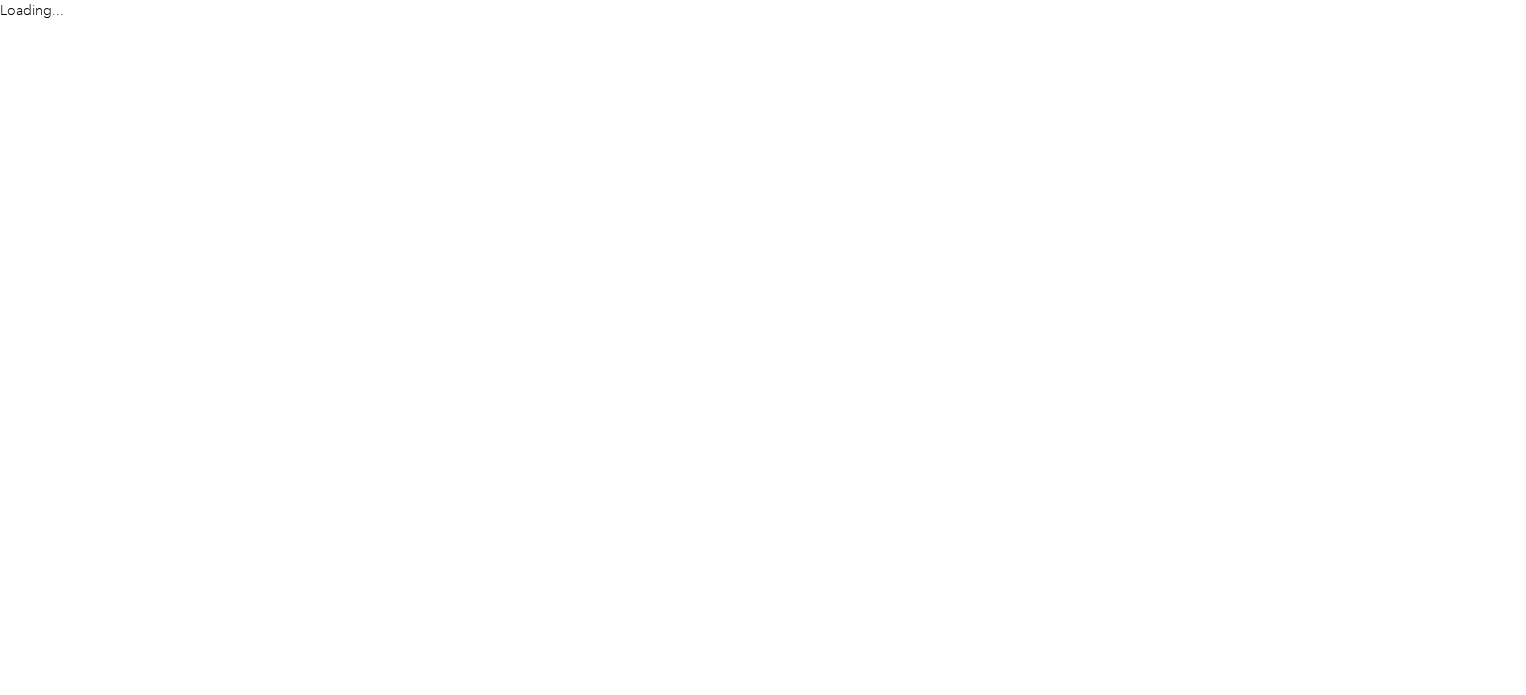 scroll, scrollTop: 0, scrollLeft: 0, axis: both 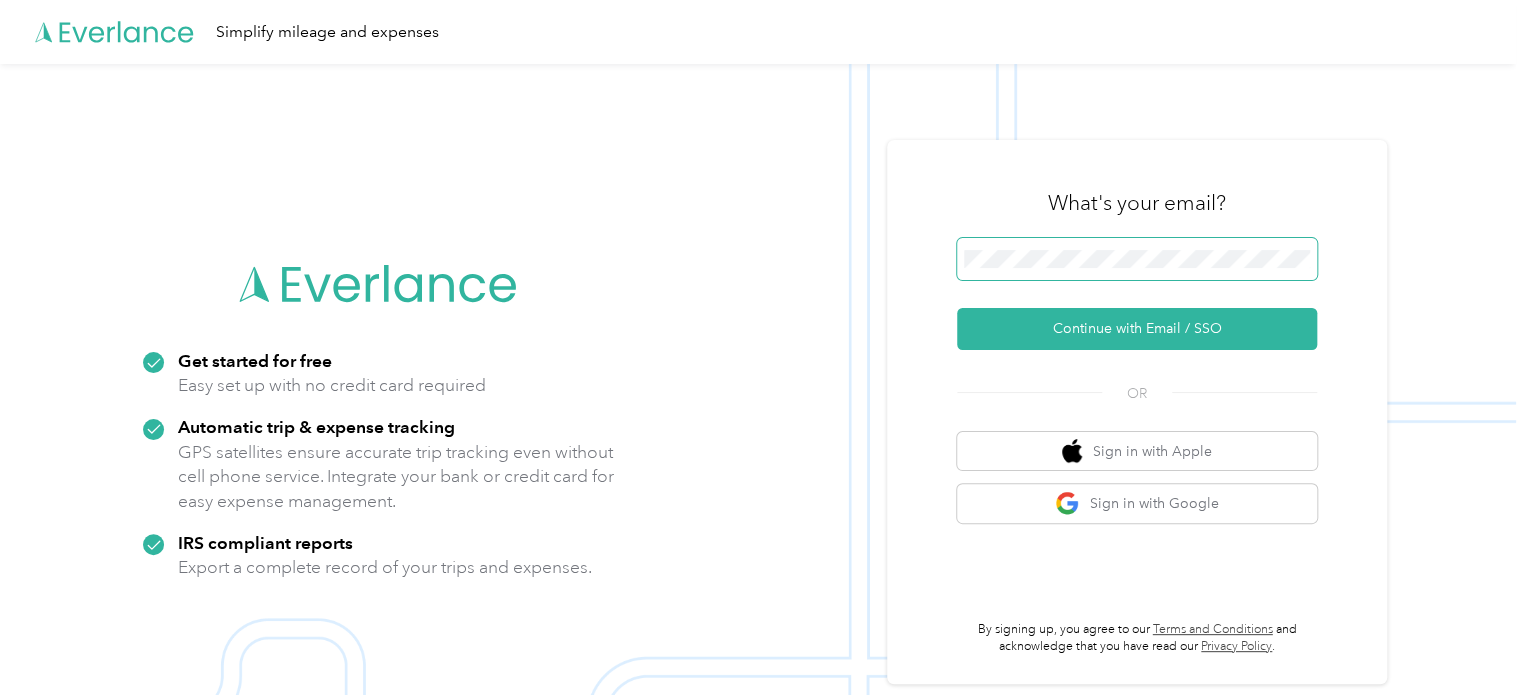 click at bounding box center [1137, 259] 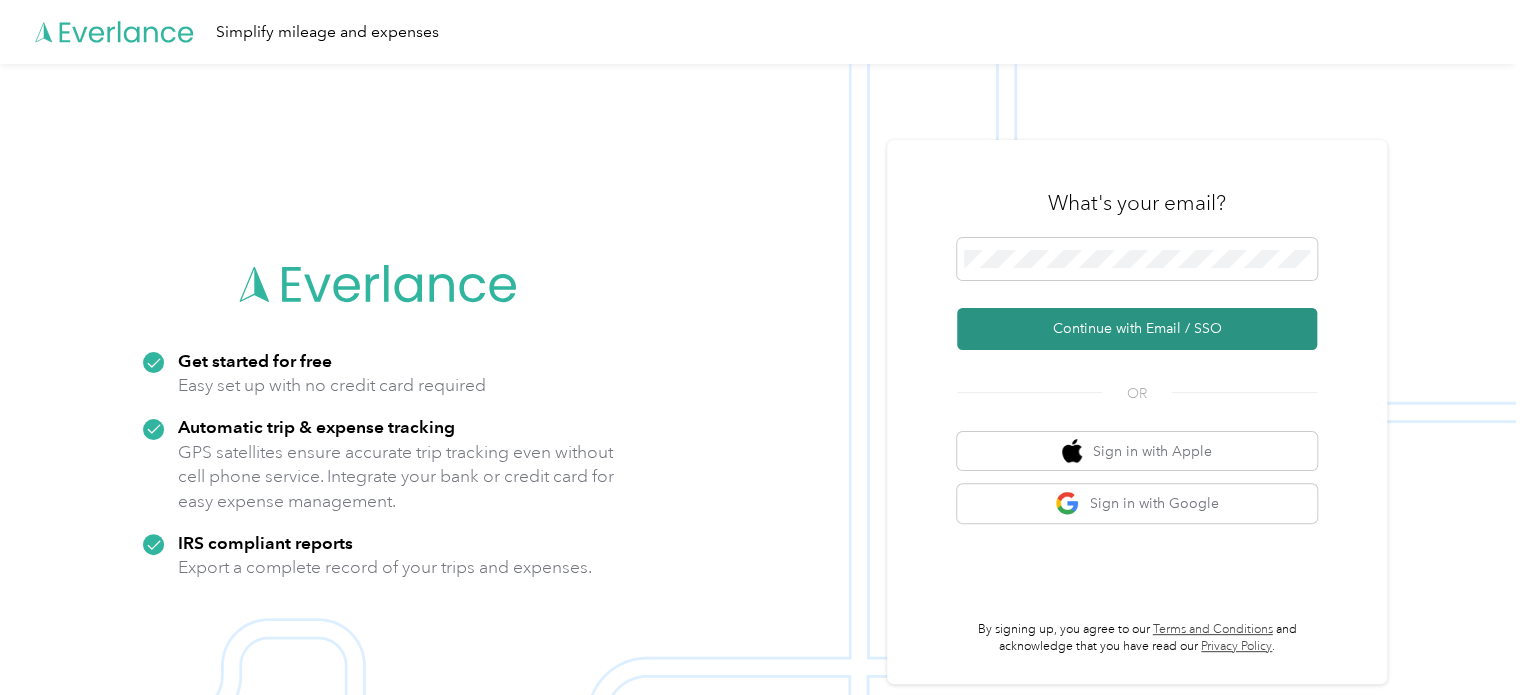 click on "Continue with Email / SSO" at bounding box center [1137, 329] 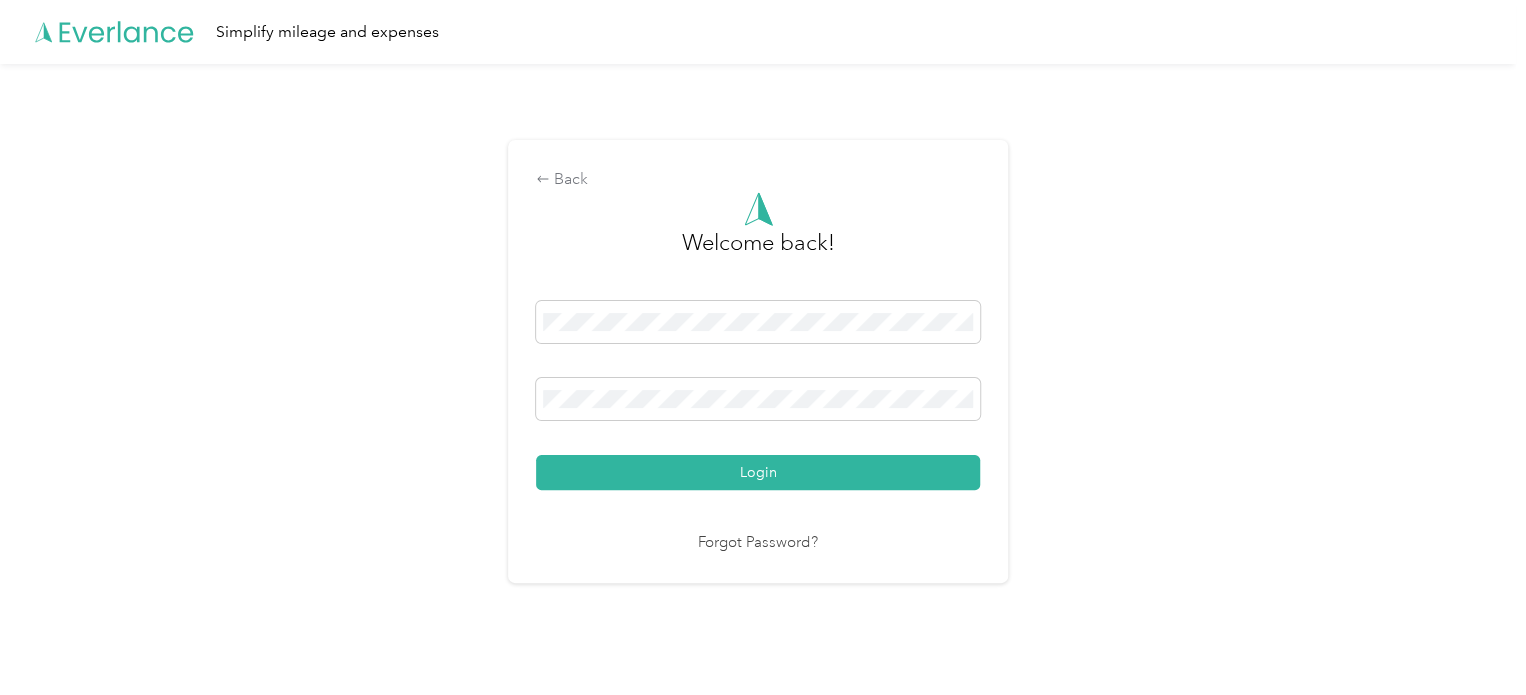 click on "Login" at bounding box center [758, 472] 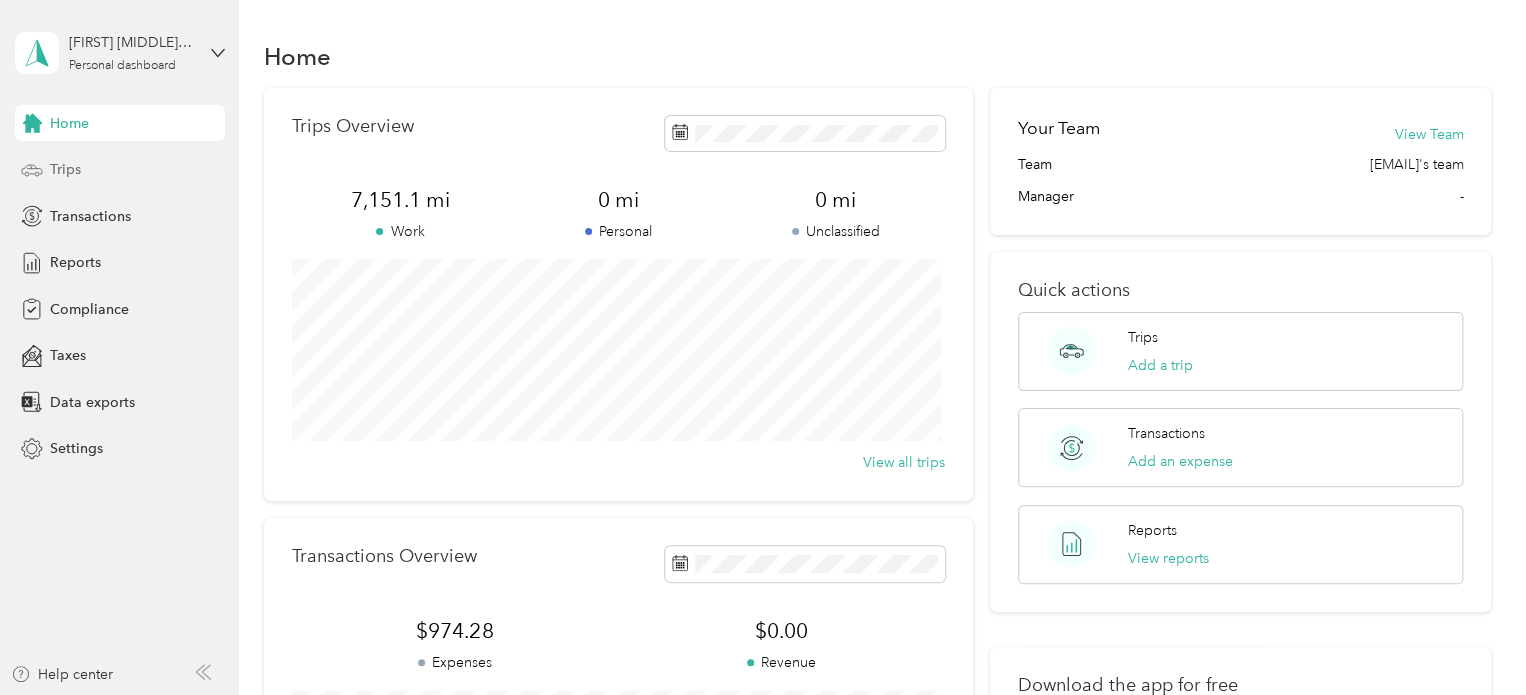 click on "Trips" at bounding box center [65, 169] 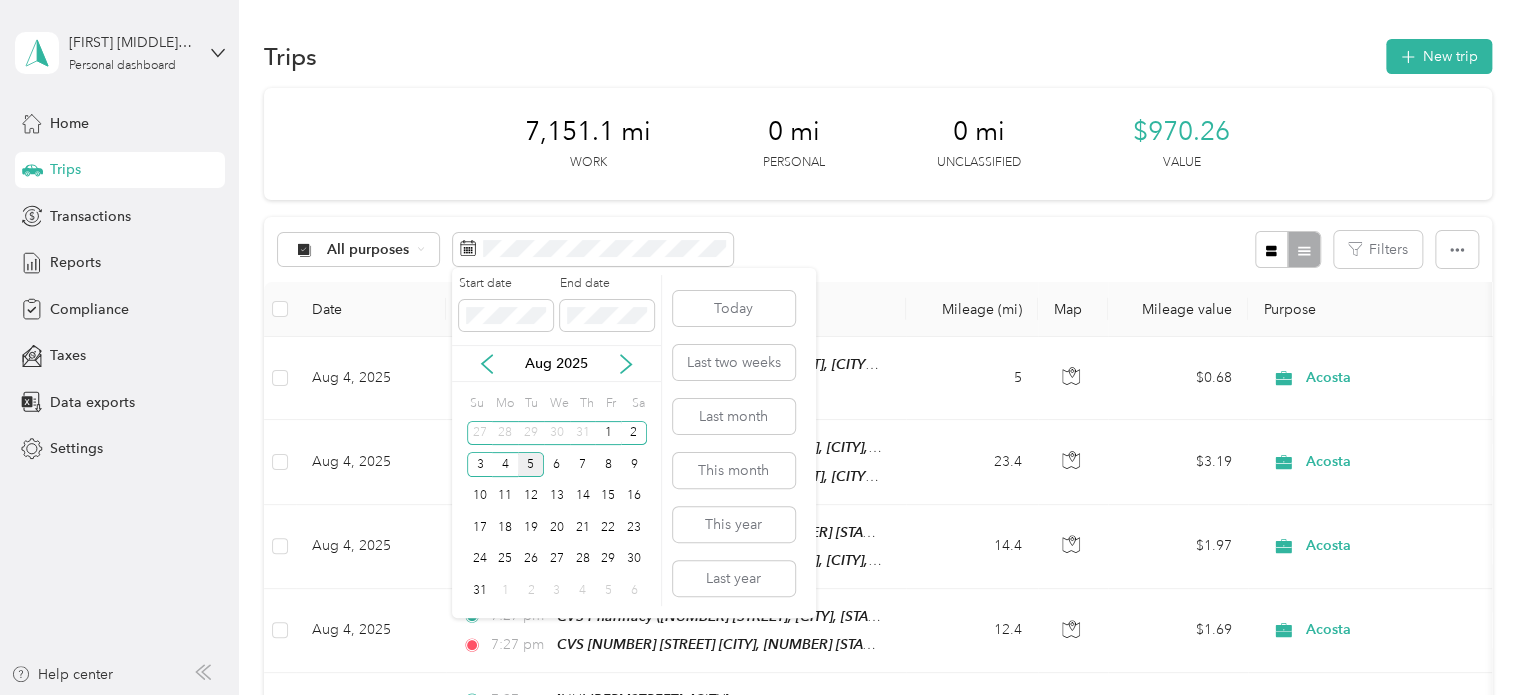 click on "5" at bounding box center [531, 464] 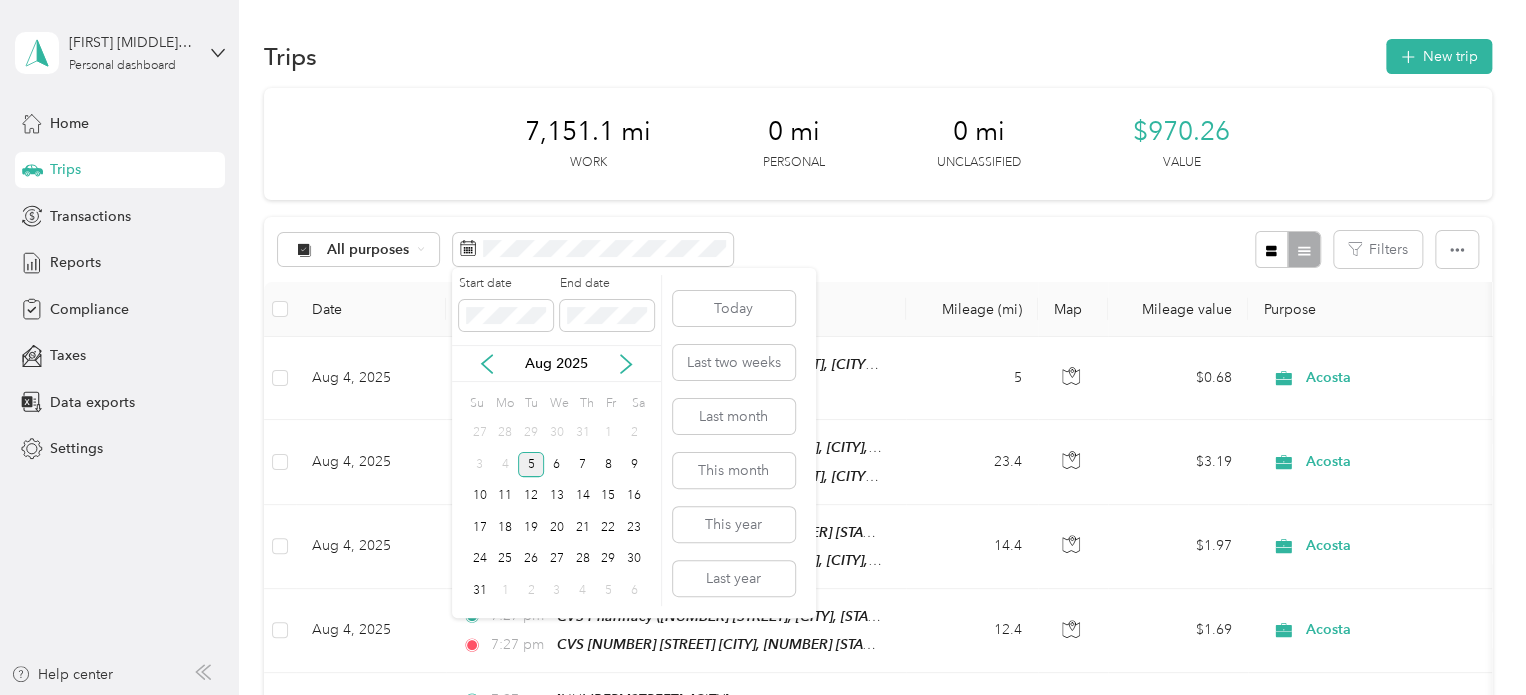 click on "5" at bounding box center (531, 464) 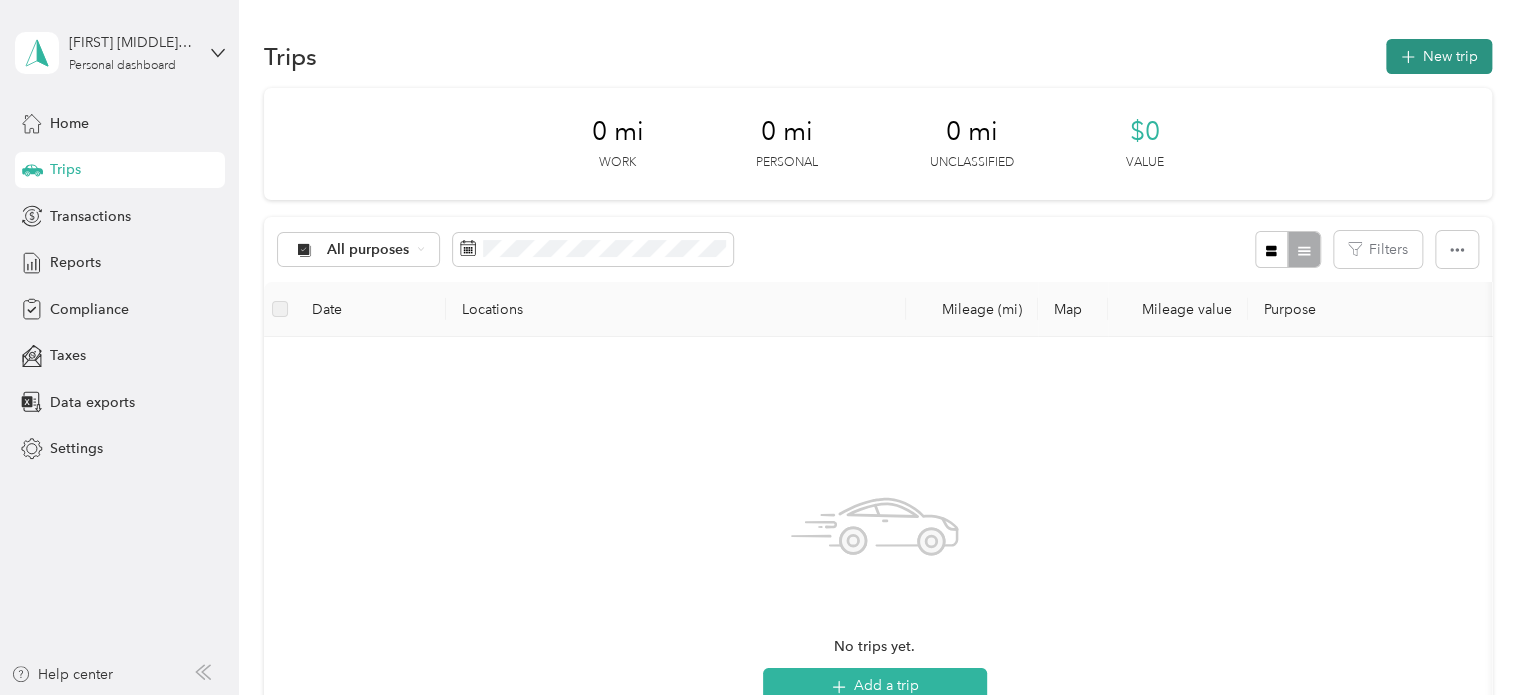 click on "New trip" at bounding box center [1439, 56] 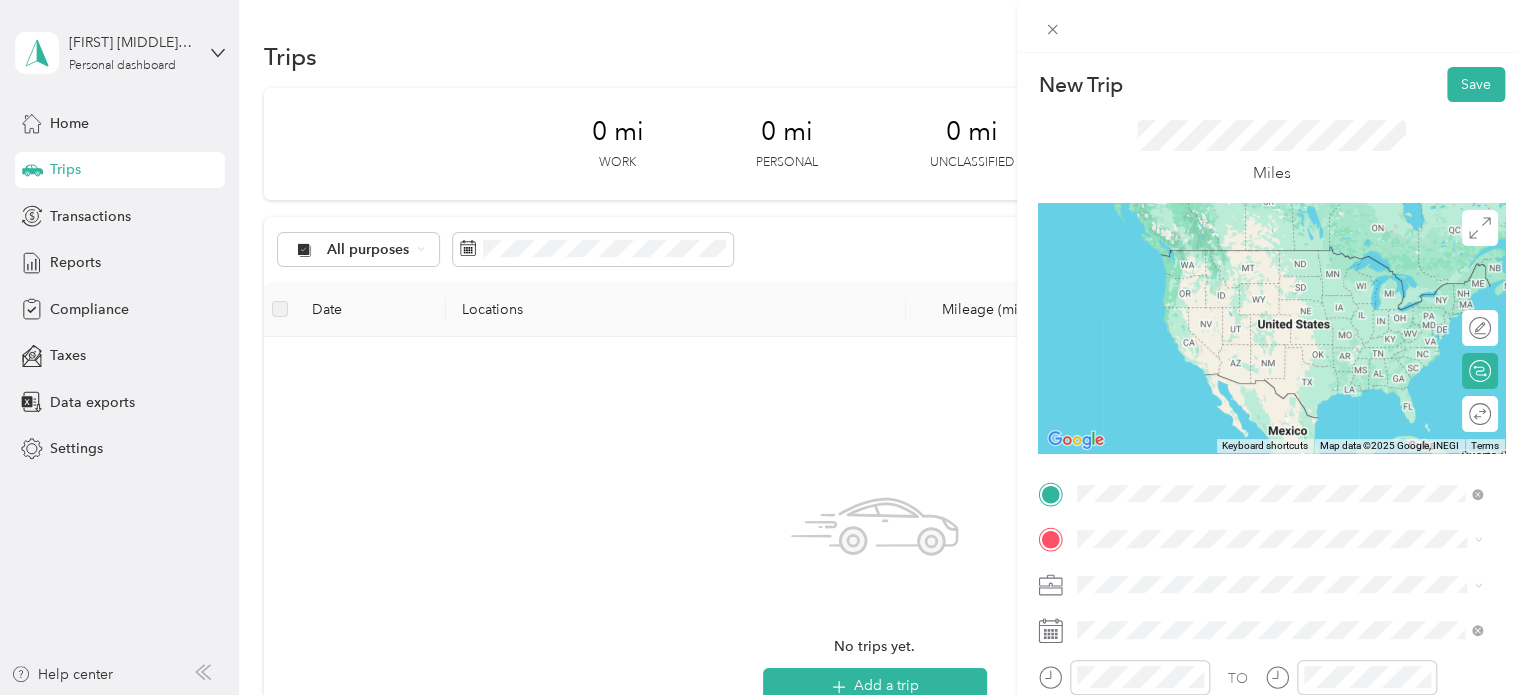 click on "[NUMBER] [STREET]
[CITY], [STATE] [POSTAL_CODE], [COUNTRY]" at bounding box center [1259, 258] 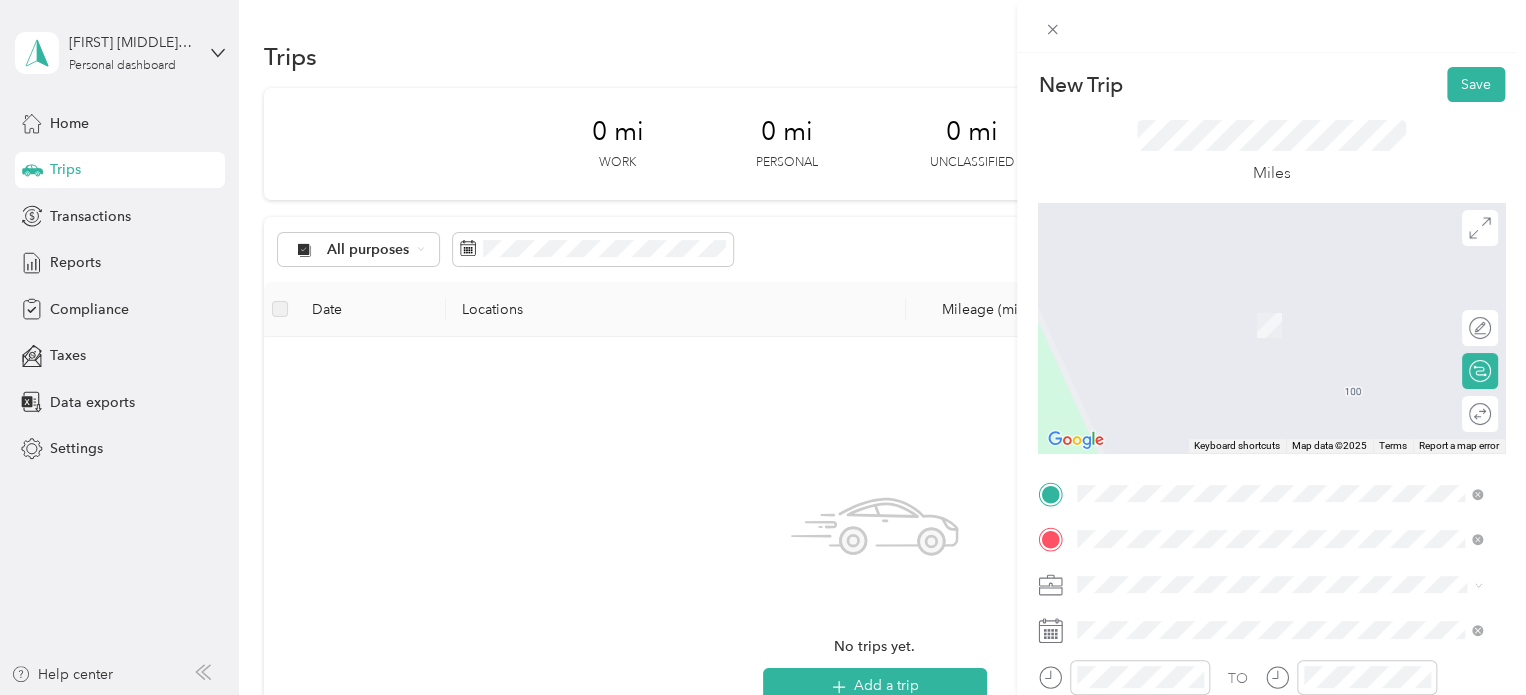 click on "TEAM Publix Super Market [NUMBER] [STREET], [POSTAL_CODE], [CITY], [STATE], [COUNTRY]" at bounding box center [1295, 420] 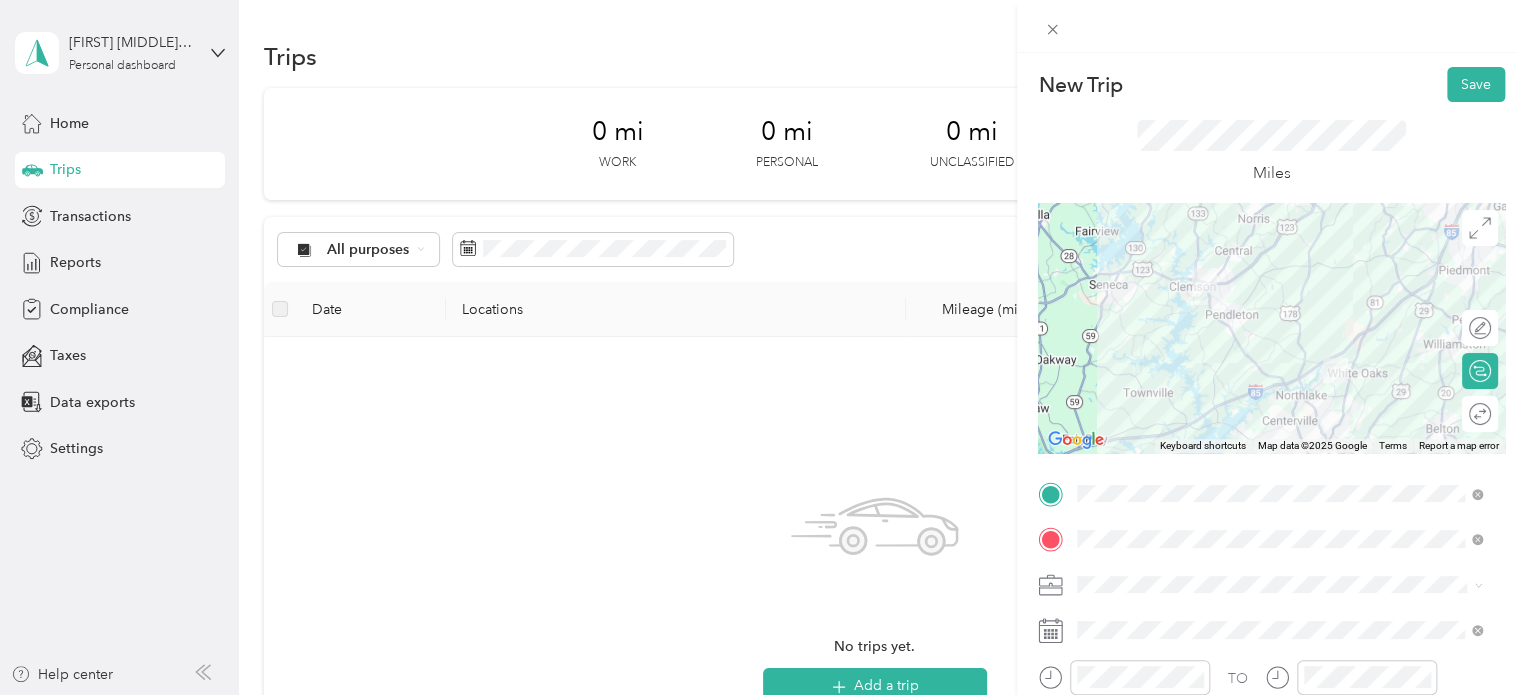 click at bounding box center (1271, 328) 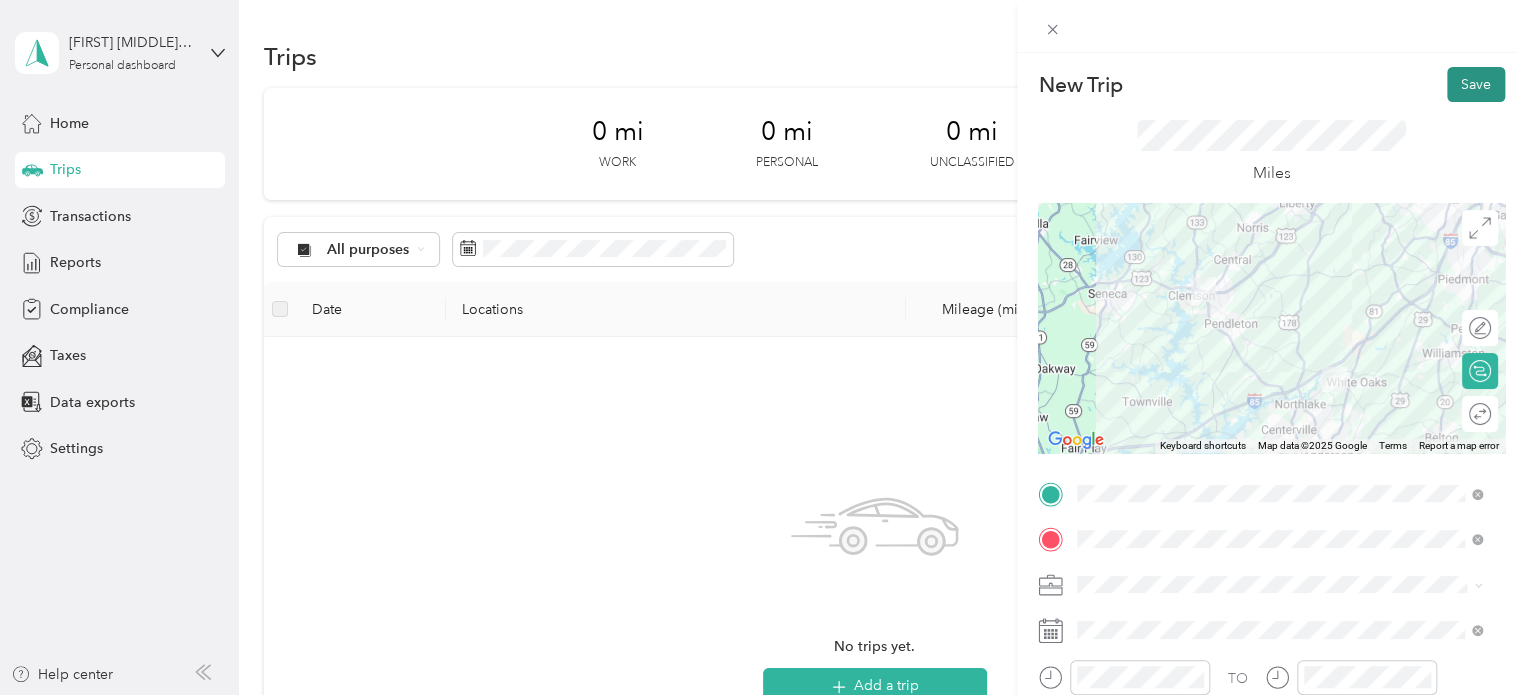click on "Save" at bounding box center (1476, 84) 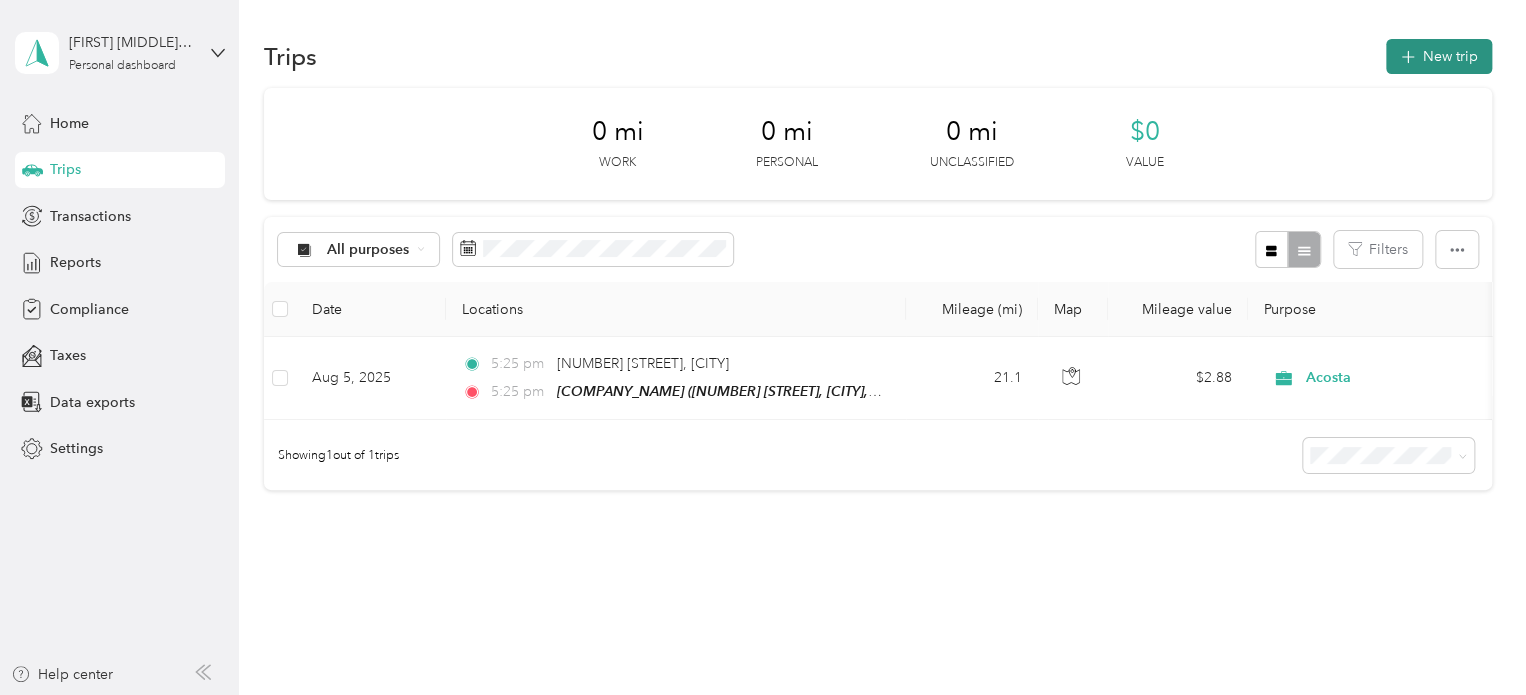 click on "New trip" at bounding box center [1439, 56] 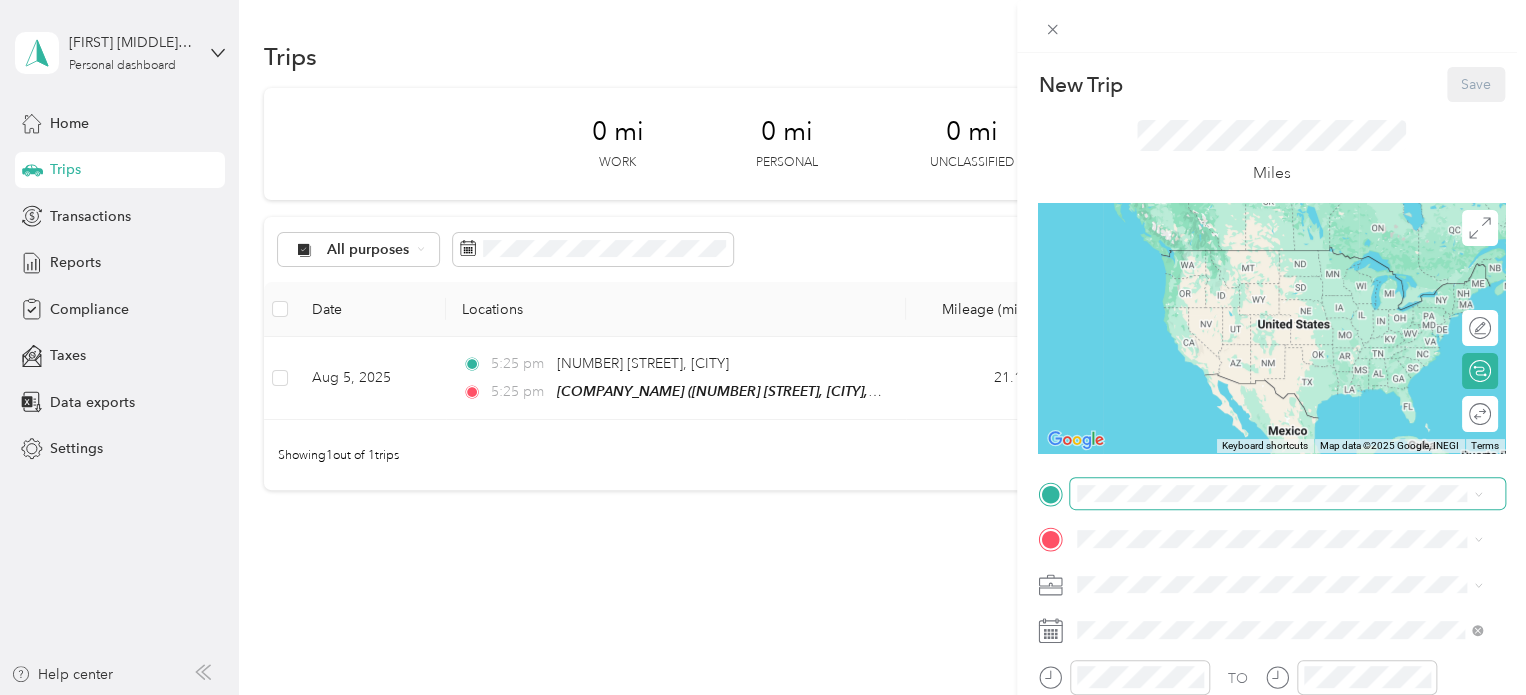 click at bounding box center (1287, 494) 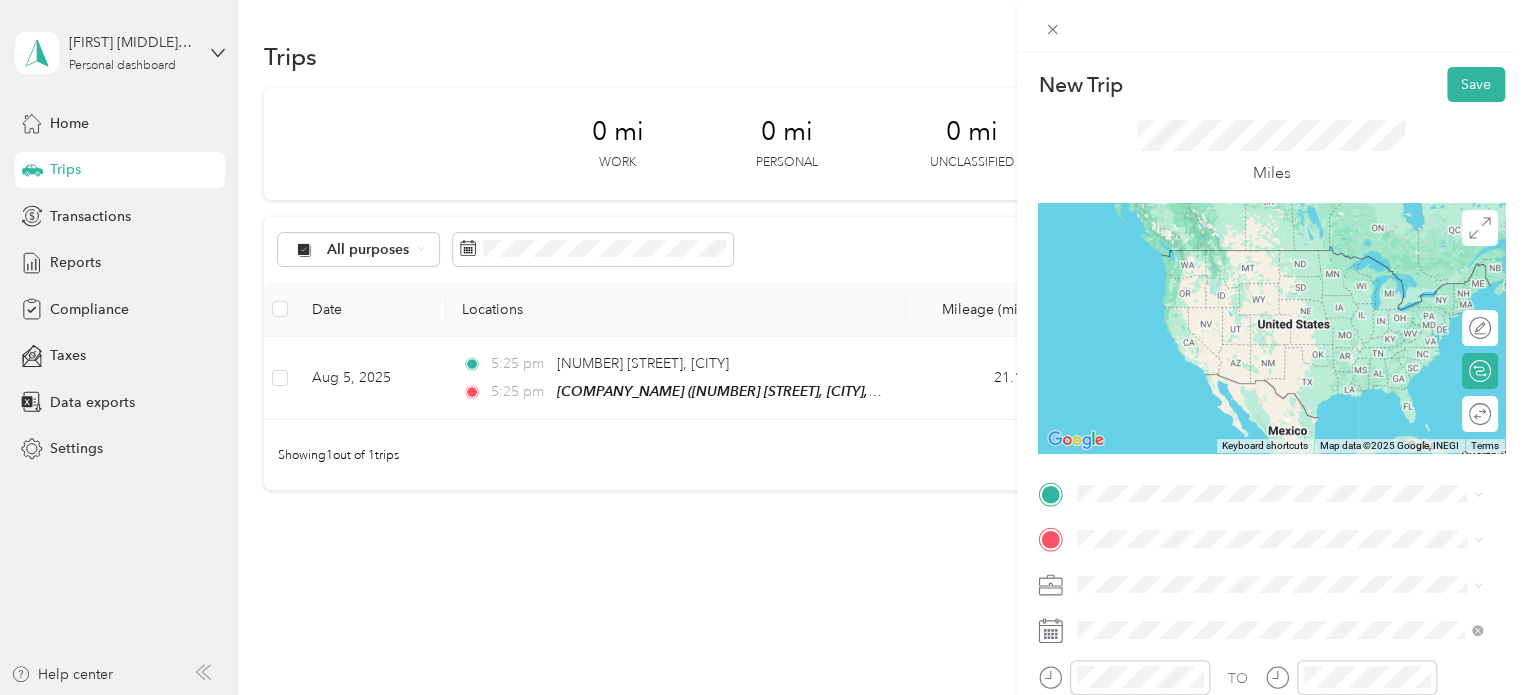 click on "TEAM Publix Super Market [NUMBER] [STREET], [POSTAL_CODE], [CITY], [STATE], [COUNTRY]" at bounding box center [1295, 363] 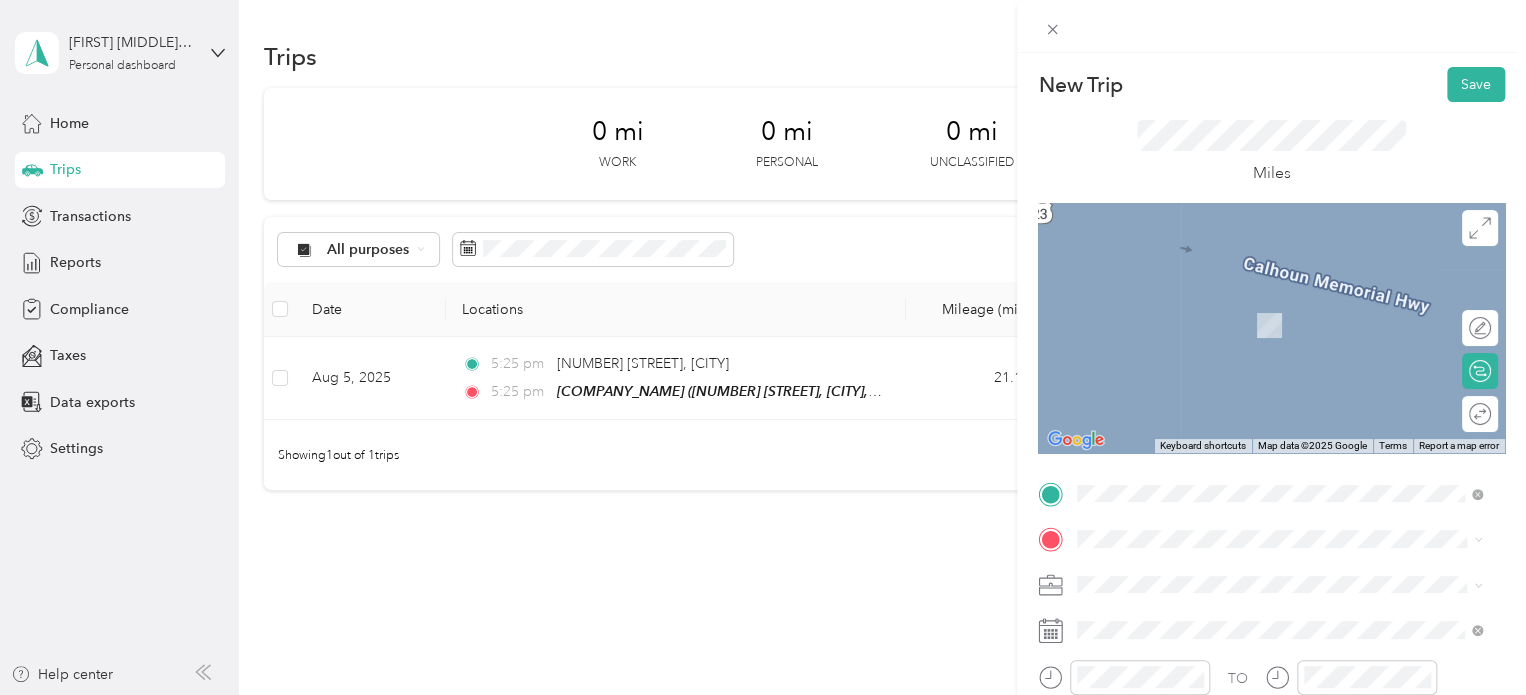 click on "TEAM CVS Pharmacy [NUMBER] [STREET], [POSTAL_CODE], [CITY], [STATE], [COUNTRY]" at bounding box center [1295, 328] 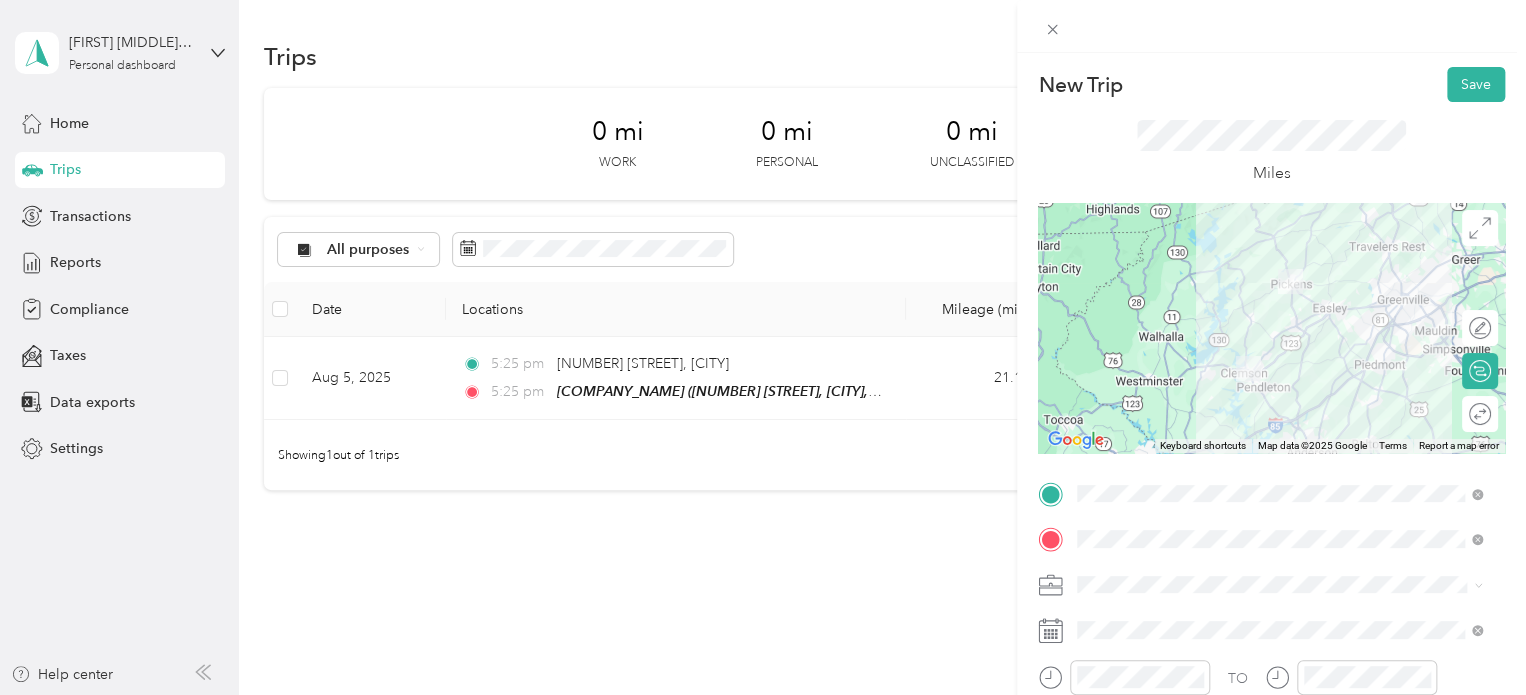 click at bounding box center (1271, 328) 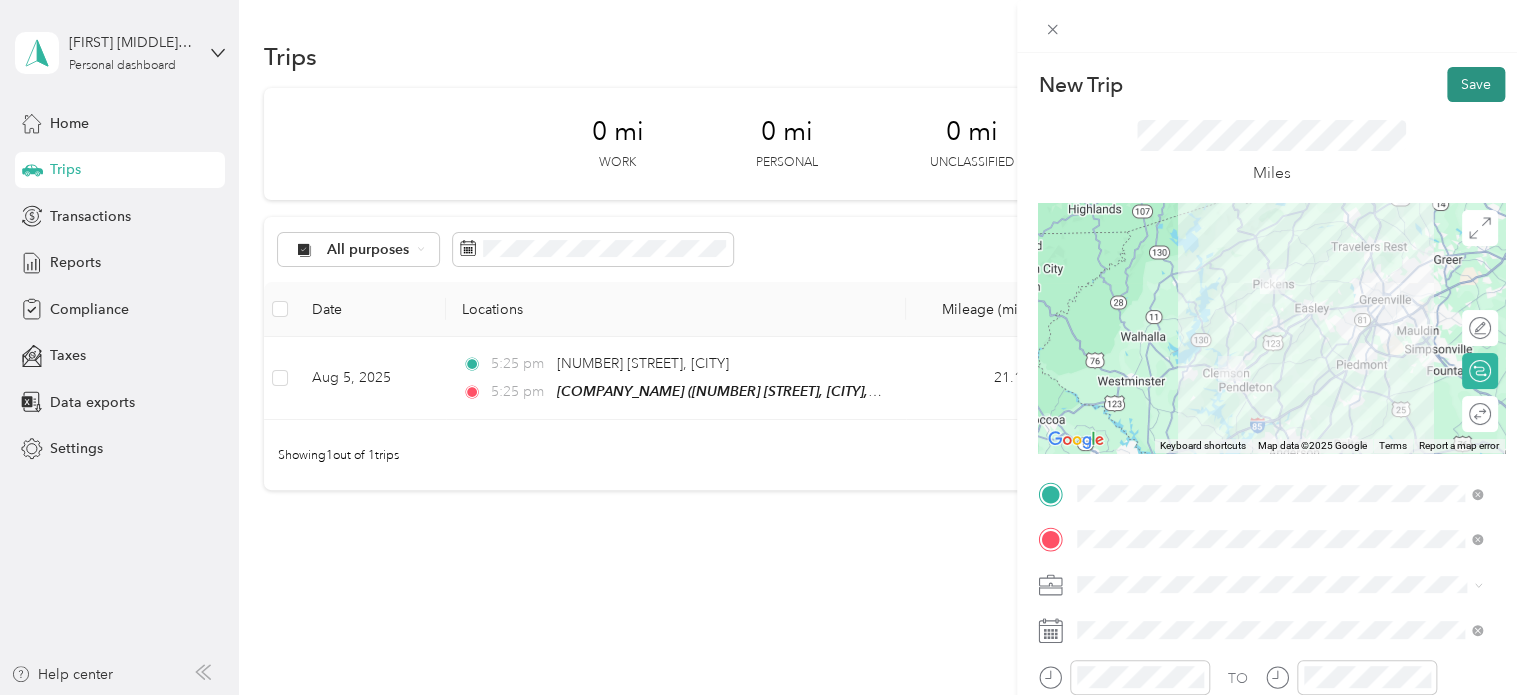 click on "Save" at bounding box center [1476, 84] 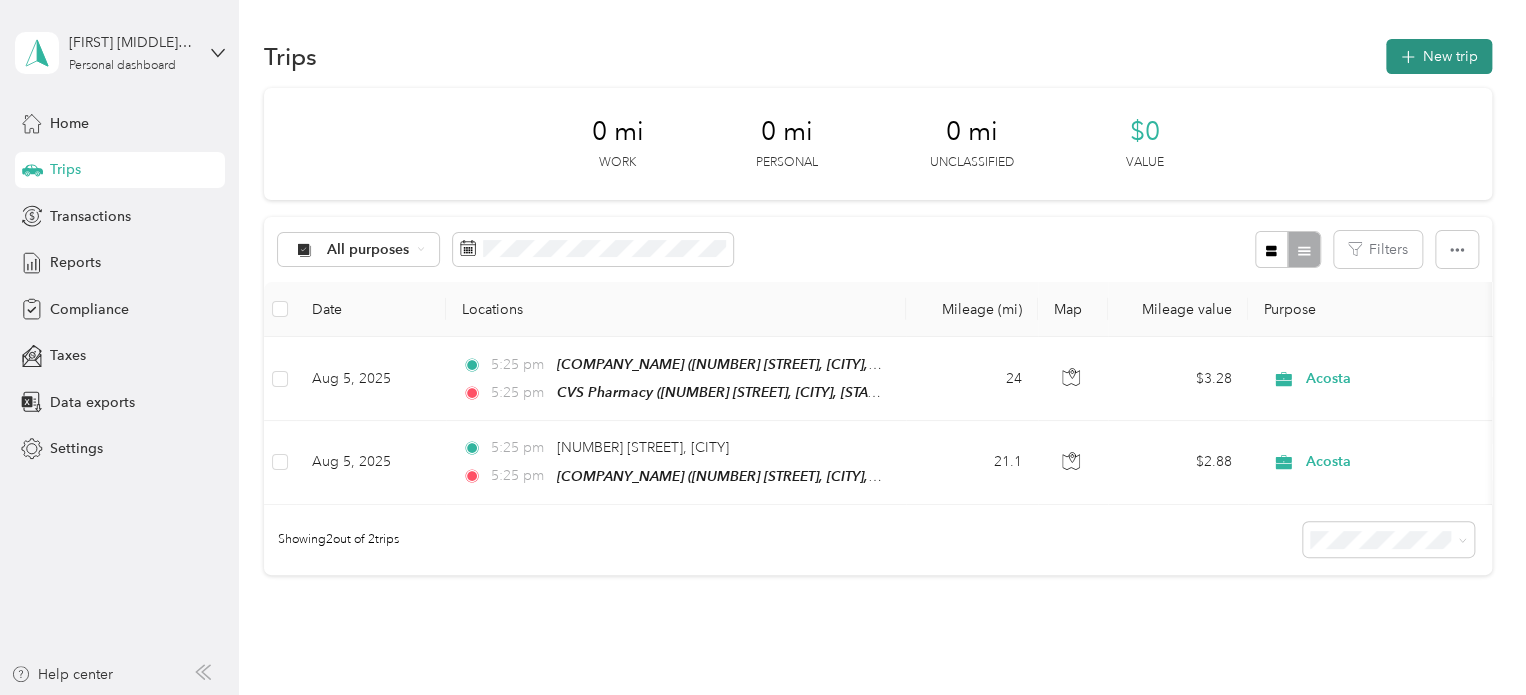 click on "New trip" at bounding box center [1439, 56] 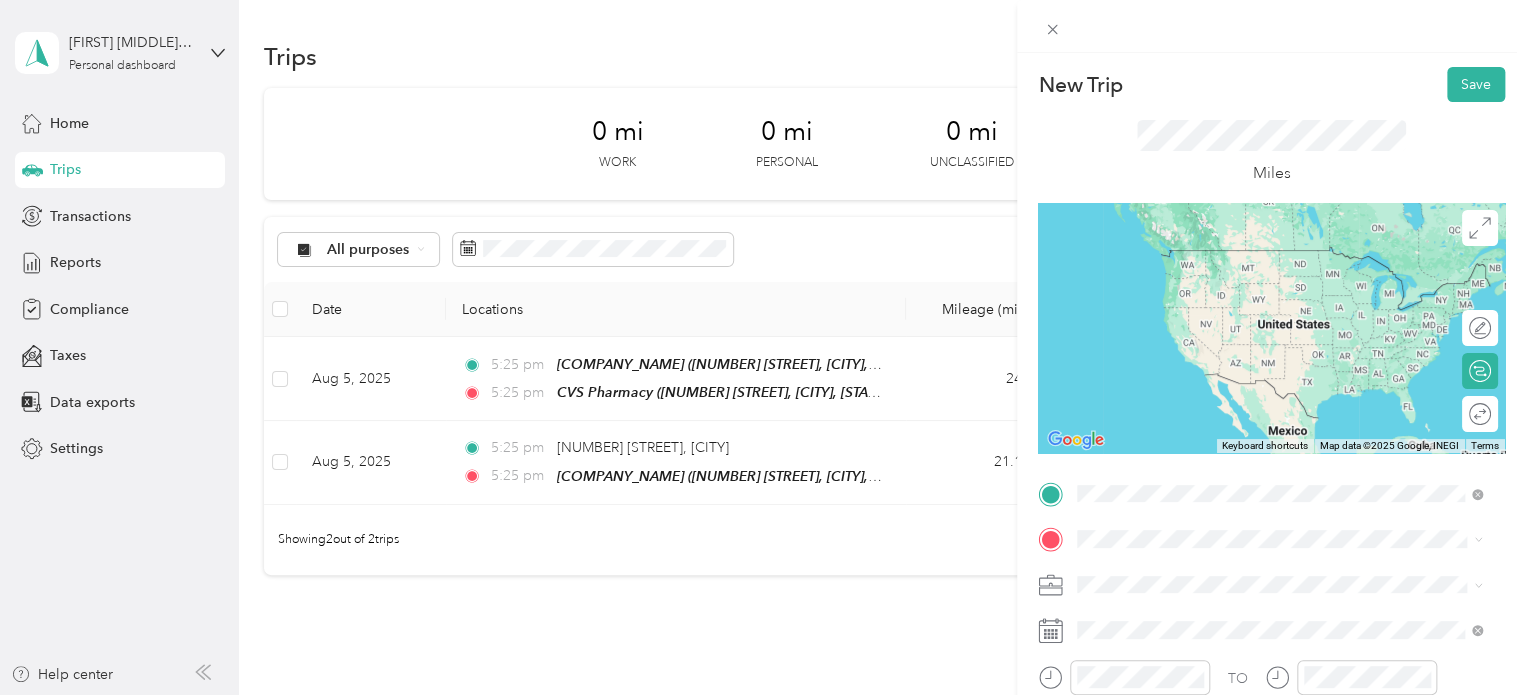 click on "TEAM CVS Pharmacy [NUMBER] [STREET], [POSTAL_CODE], [CITY], [STATE], [COUNTRY]" at bounding box center (1295, 283) 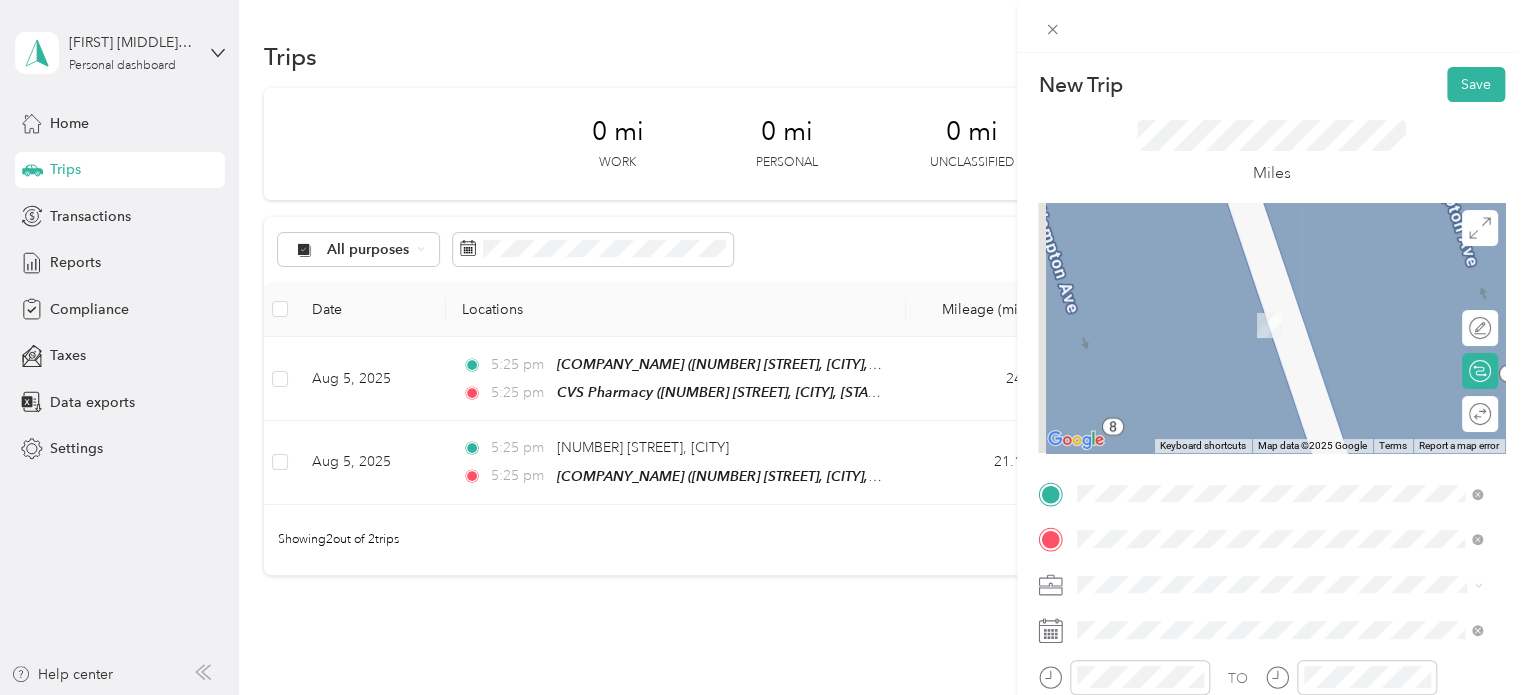 click on "[NUMBER] [STREET]
[CITY], [STATE] [POSTAL_CODE], [COUNTRY]" at bounding box center (1259, 304) 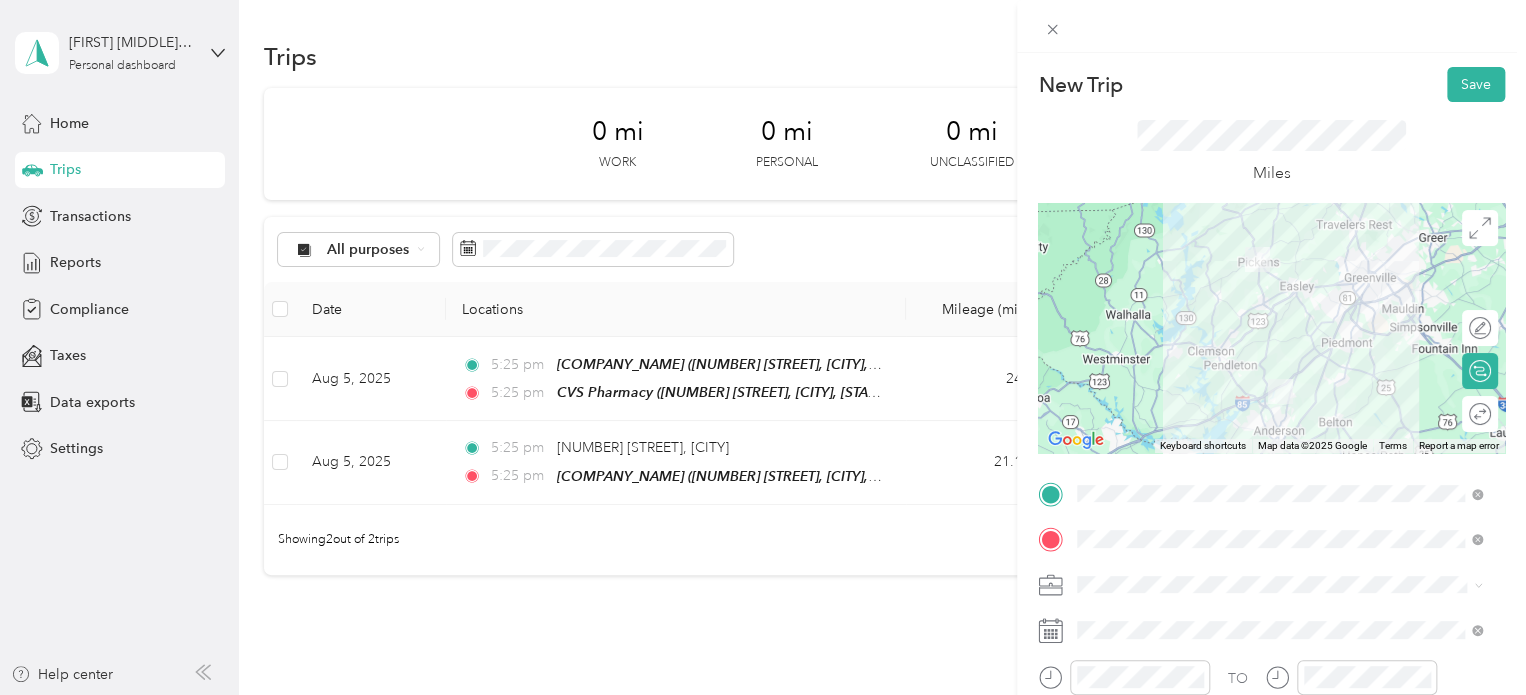 click at bounding box center [1271, 328] 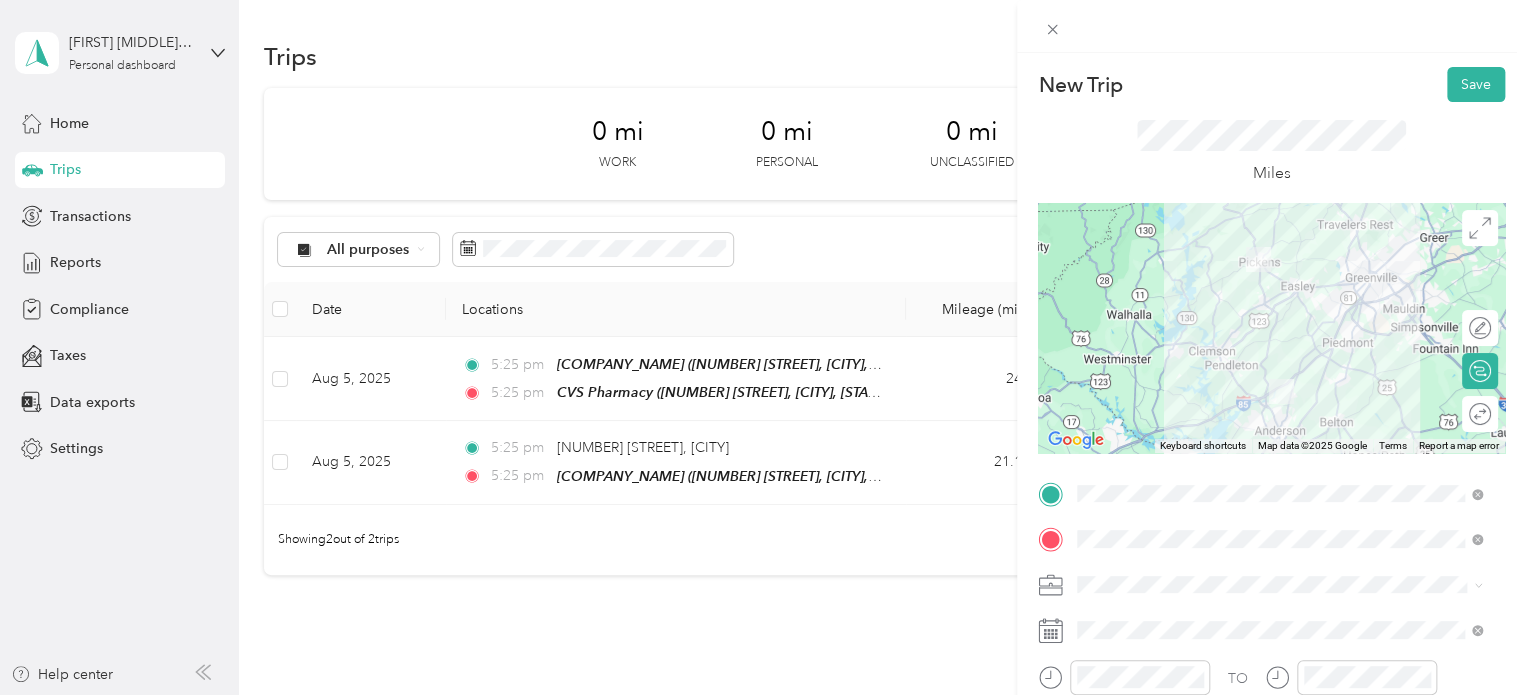 click at bounding box center (1271, 328) 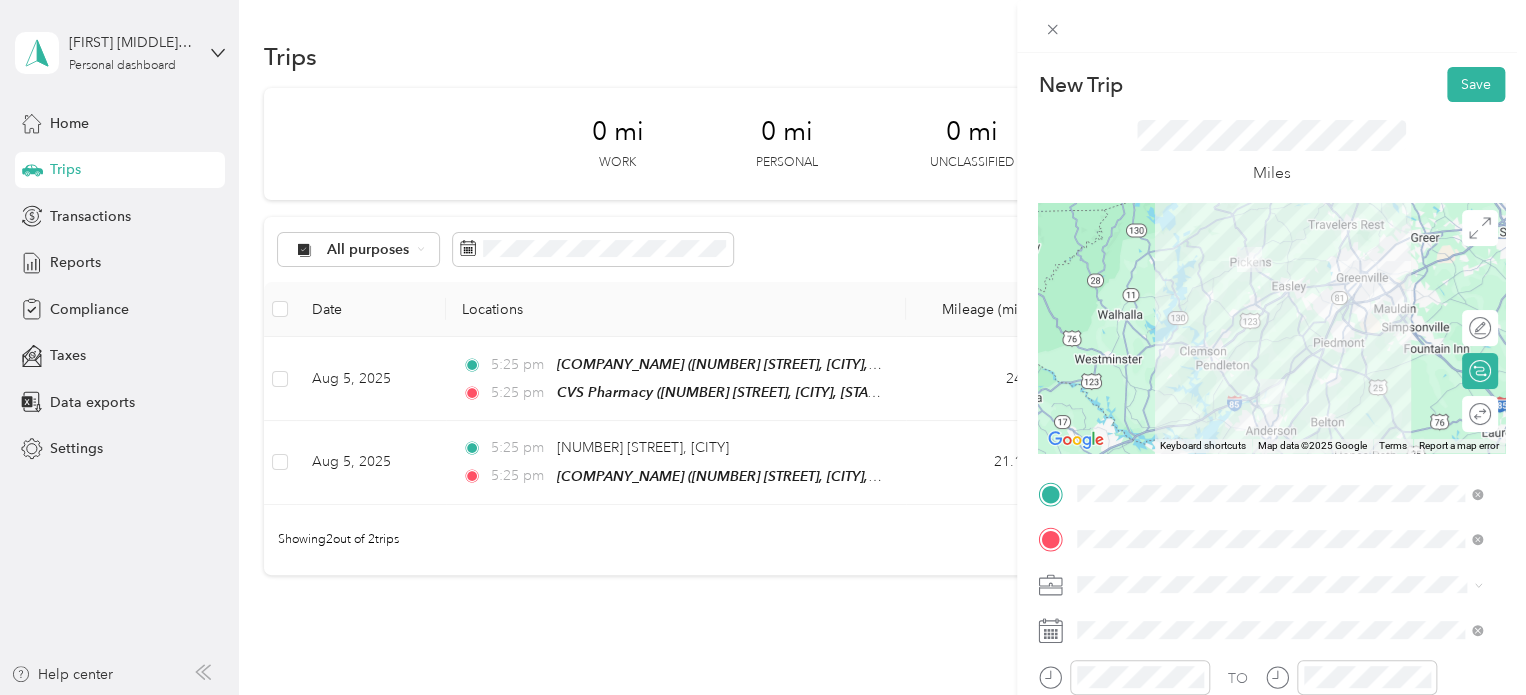 click at bounding box center (1271, 328) 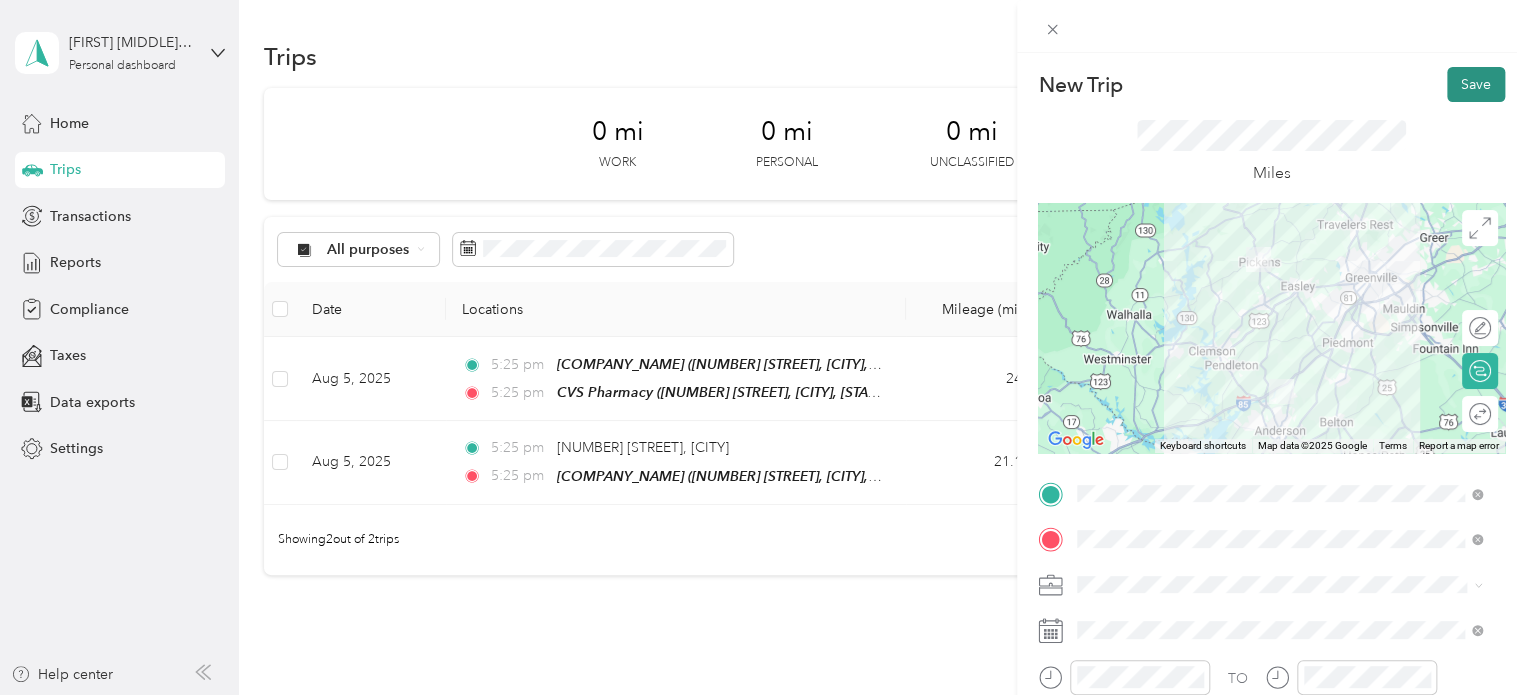 click on "Save" at bounding box center [1476, 84] 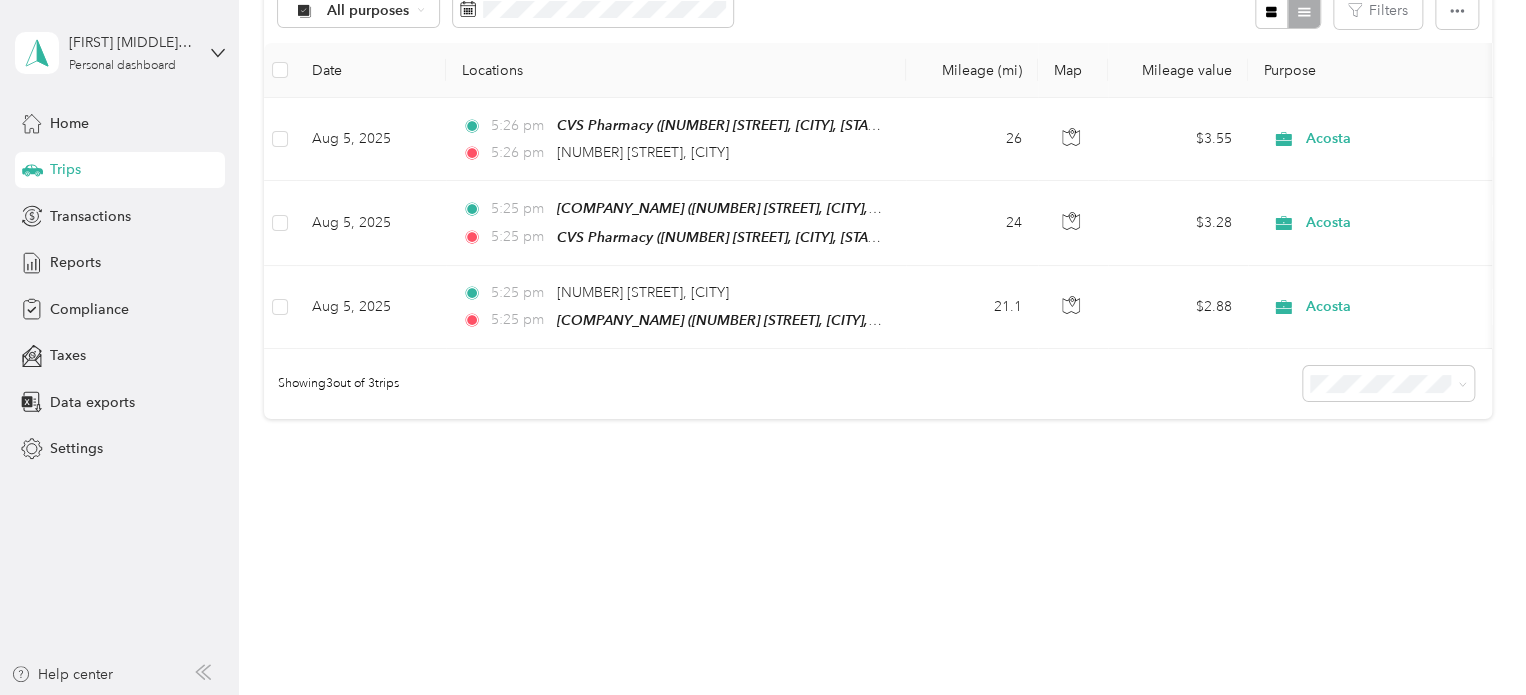 scroll, scrollTop: 0, scrollLeft: 0, axis: both 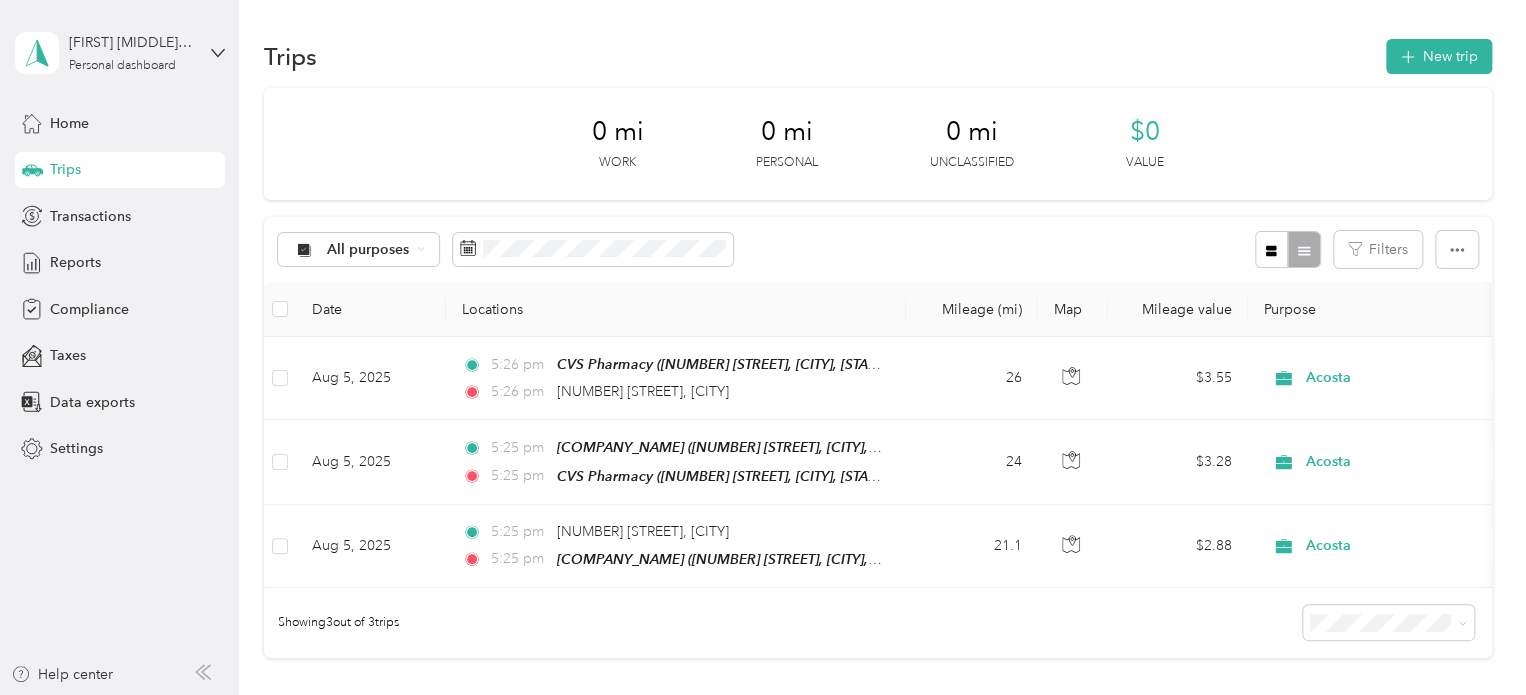 click on "Trips New trip" at bounding box center [878, 56] 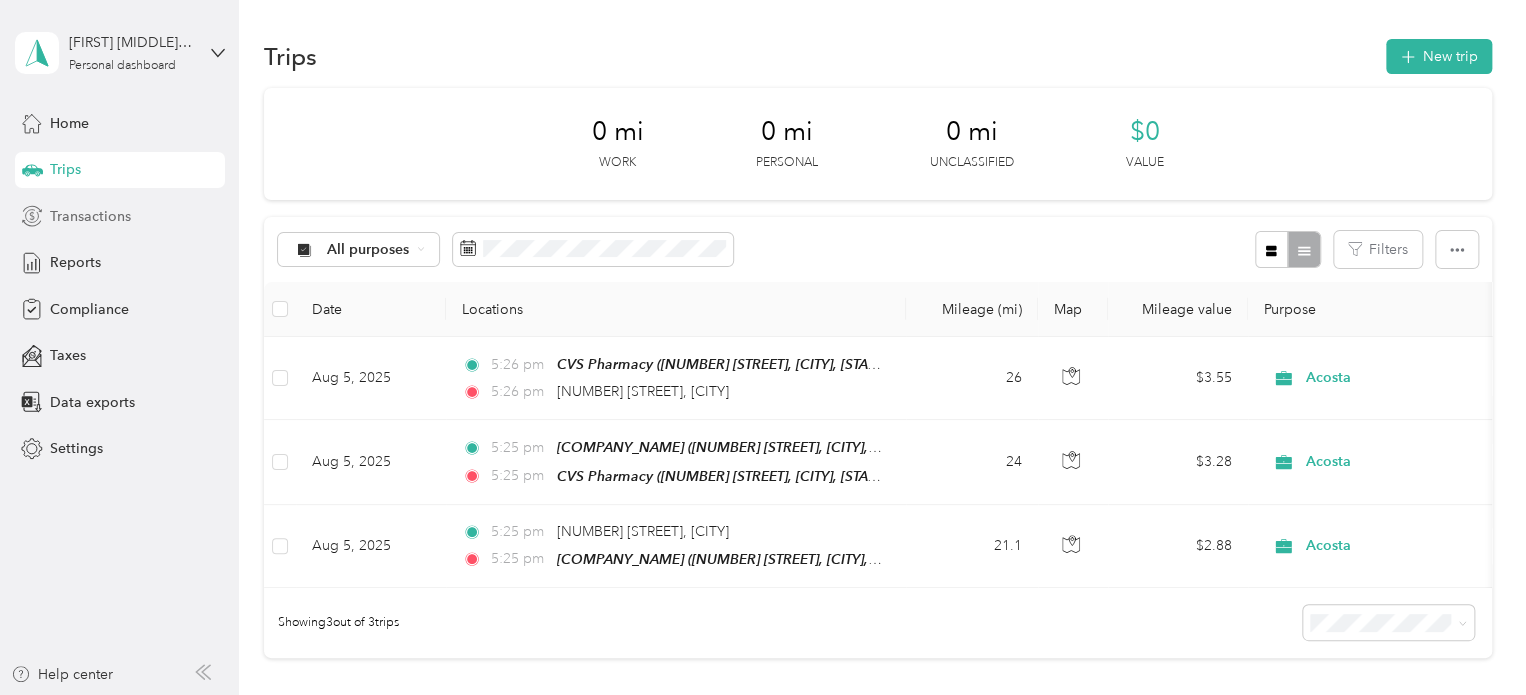 click on "Transactions" at bounding box center (90, 216) 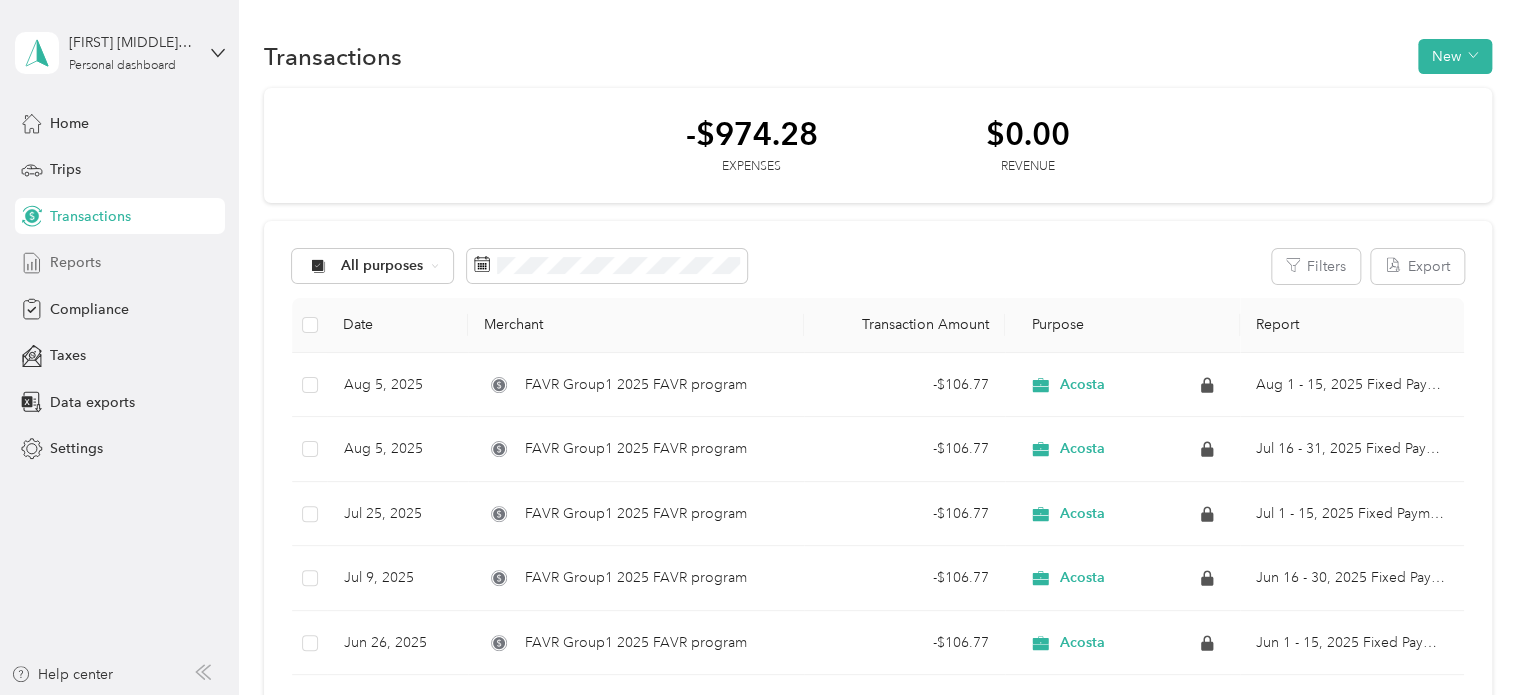 click on "Reports" at bounding box center [75, 262] 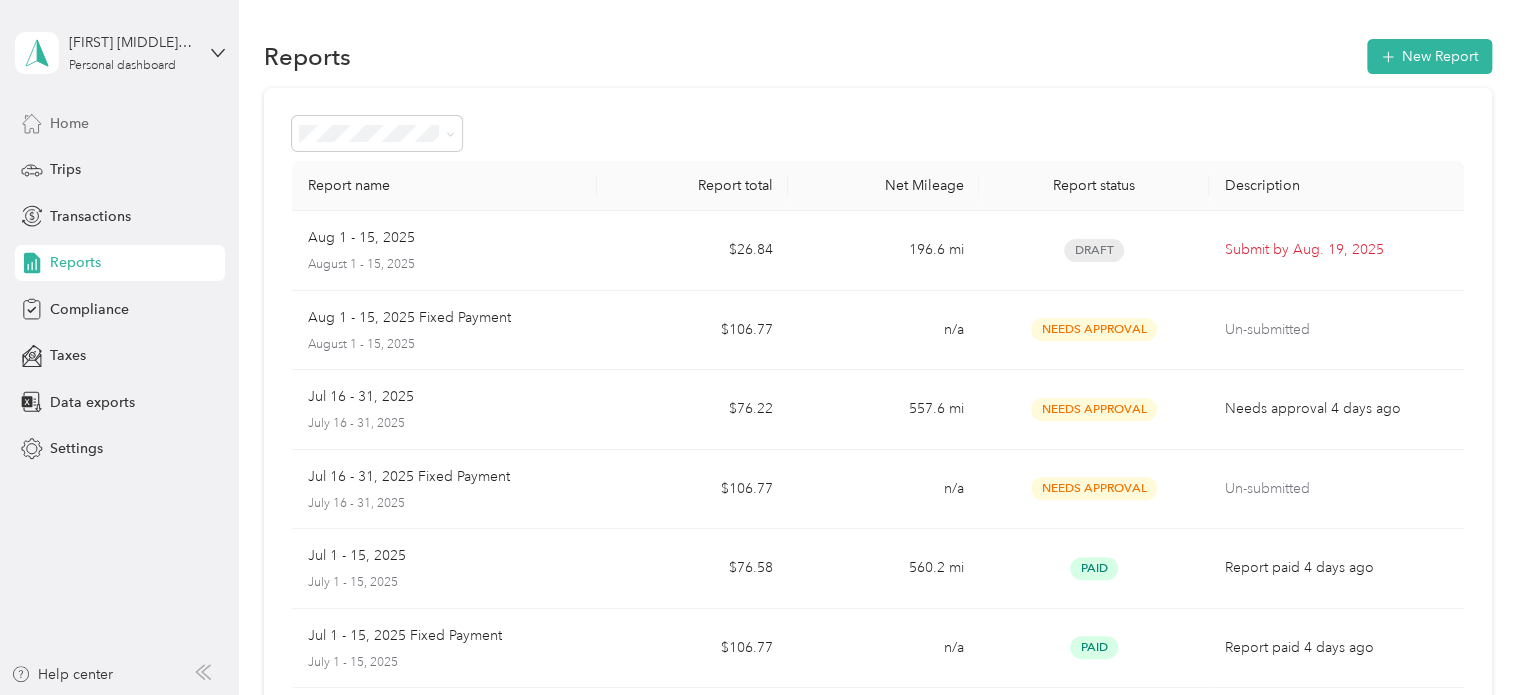 click on "Home" at bounding box center [69, 123] 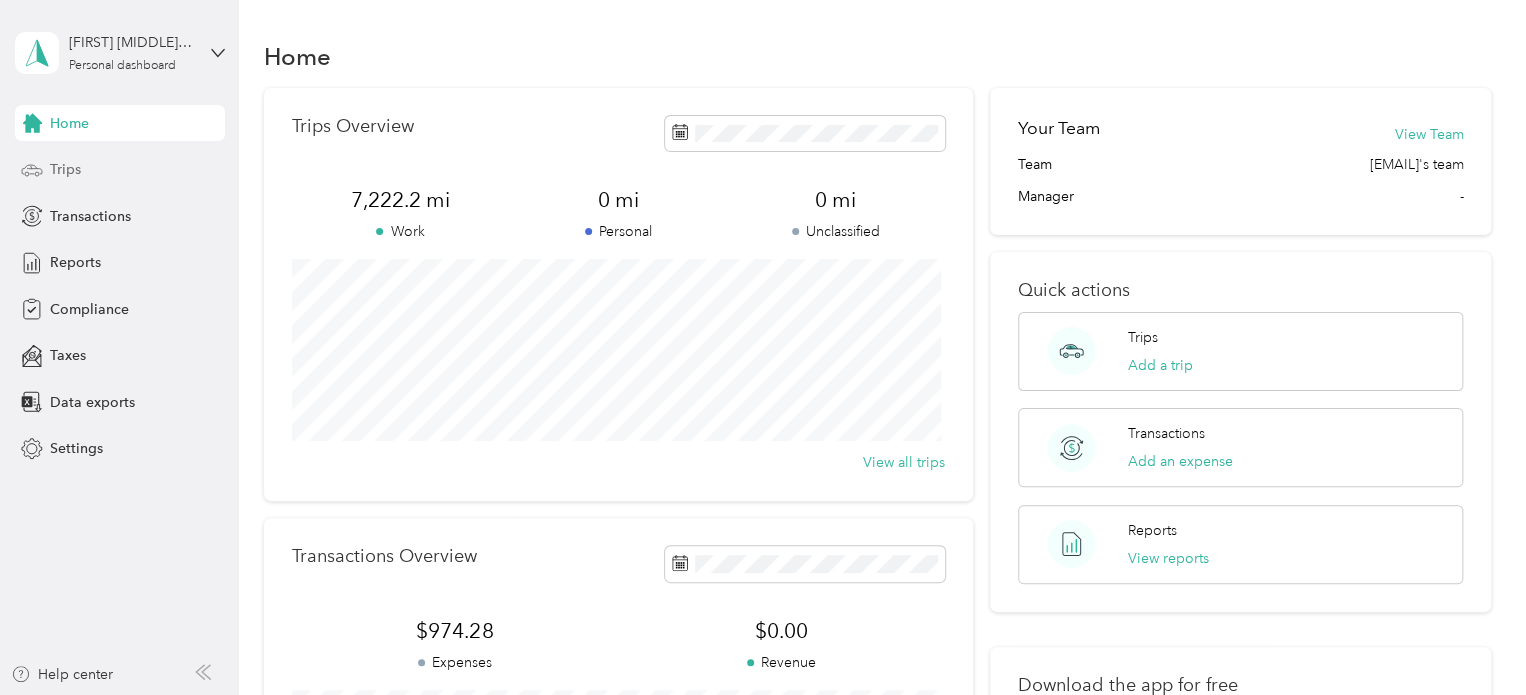 click on "Trips" at bounding box center [120, 170] 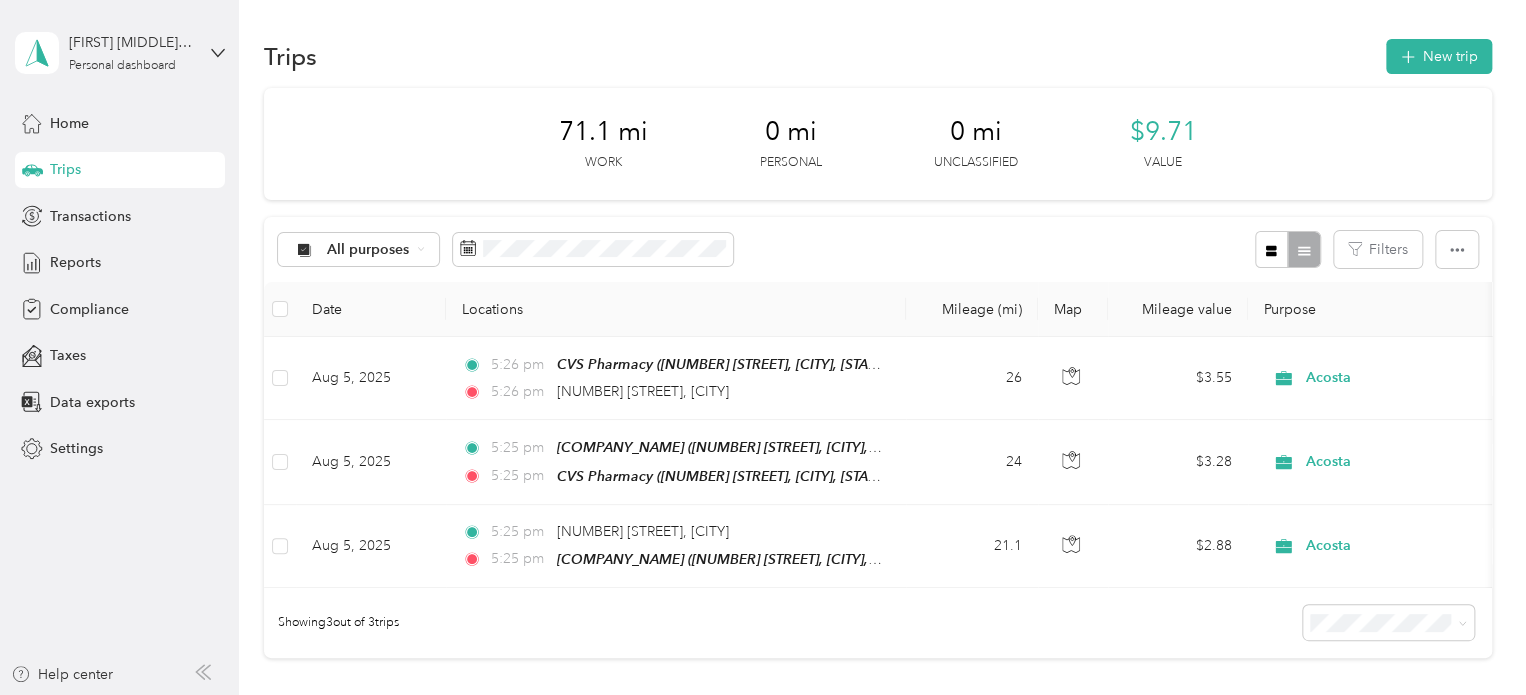 click on "[NUMBER]   mi [DESCRIPTION] [NUMBER]   mi [DESCRIPTION] [NUMBER]   mi [DESCRIPTION] [CURRENCY][VALUE] [DESCRIPTION]" at bounding box center [878, 144] 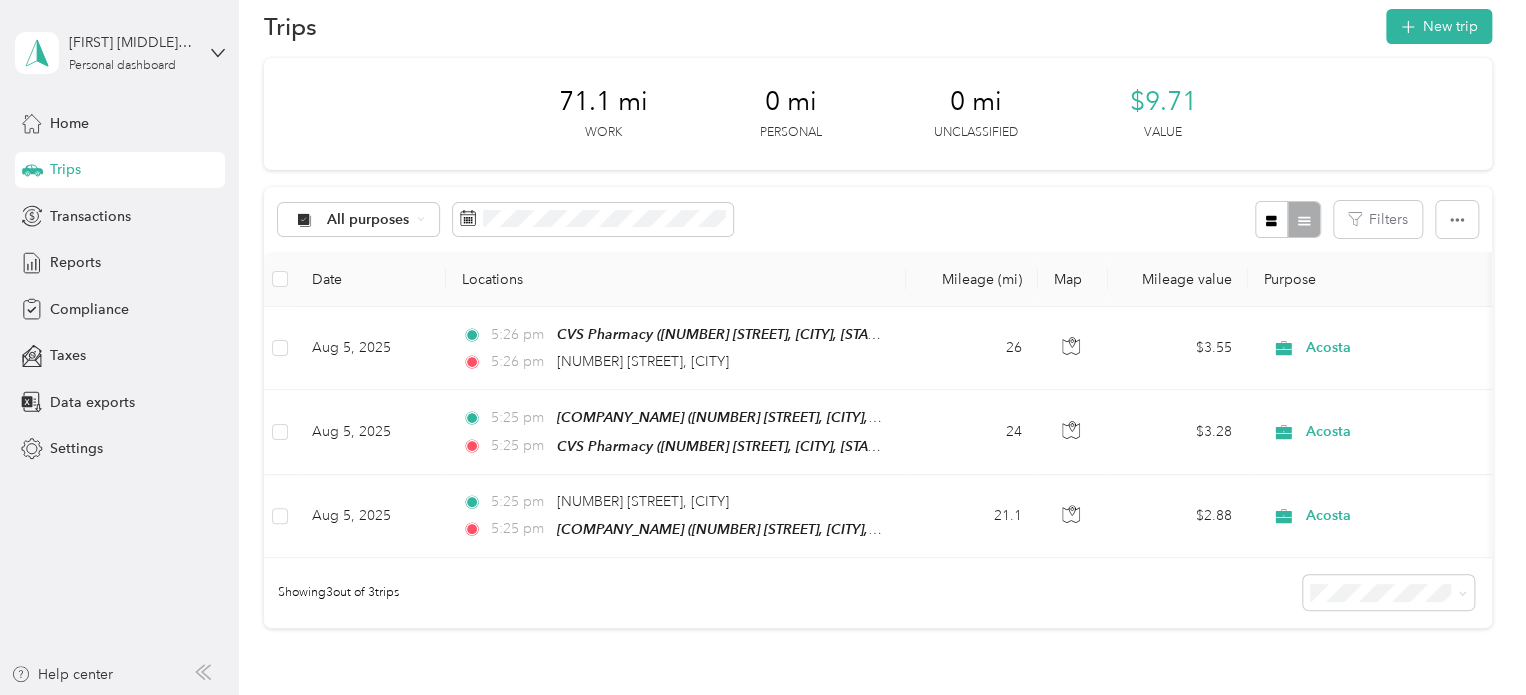 scroll, scrollTop: 0, scrollLeft: 0, axis: both 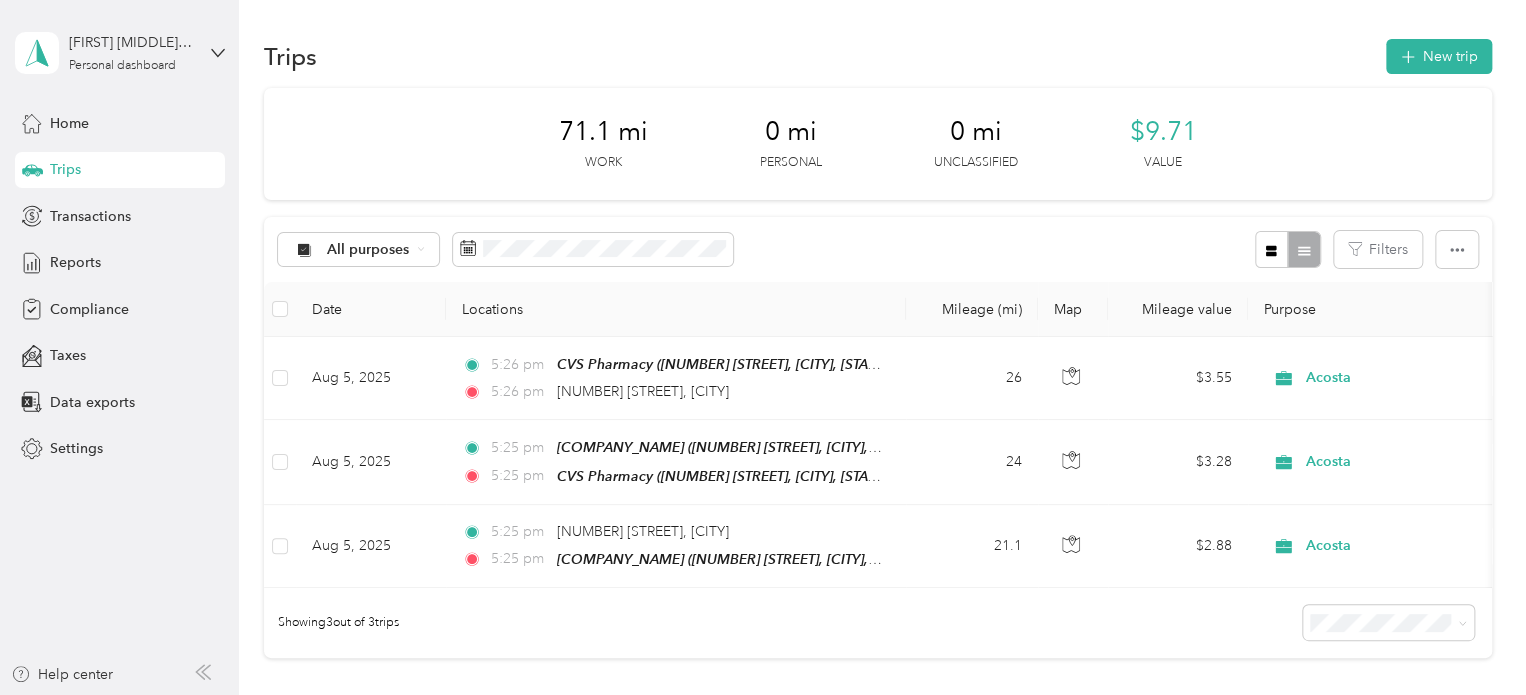 click on "[NUMBER]   mi [DESCRIPTION] [NUMBER]   mi [DESCRIPTION] [NUMBER]   mi [DESCRIPTION] [CURRENCY][VALUE] [DESCRIPTION]" at bounding box center (878, 144) 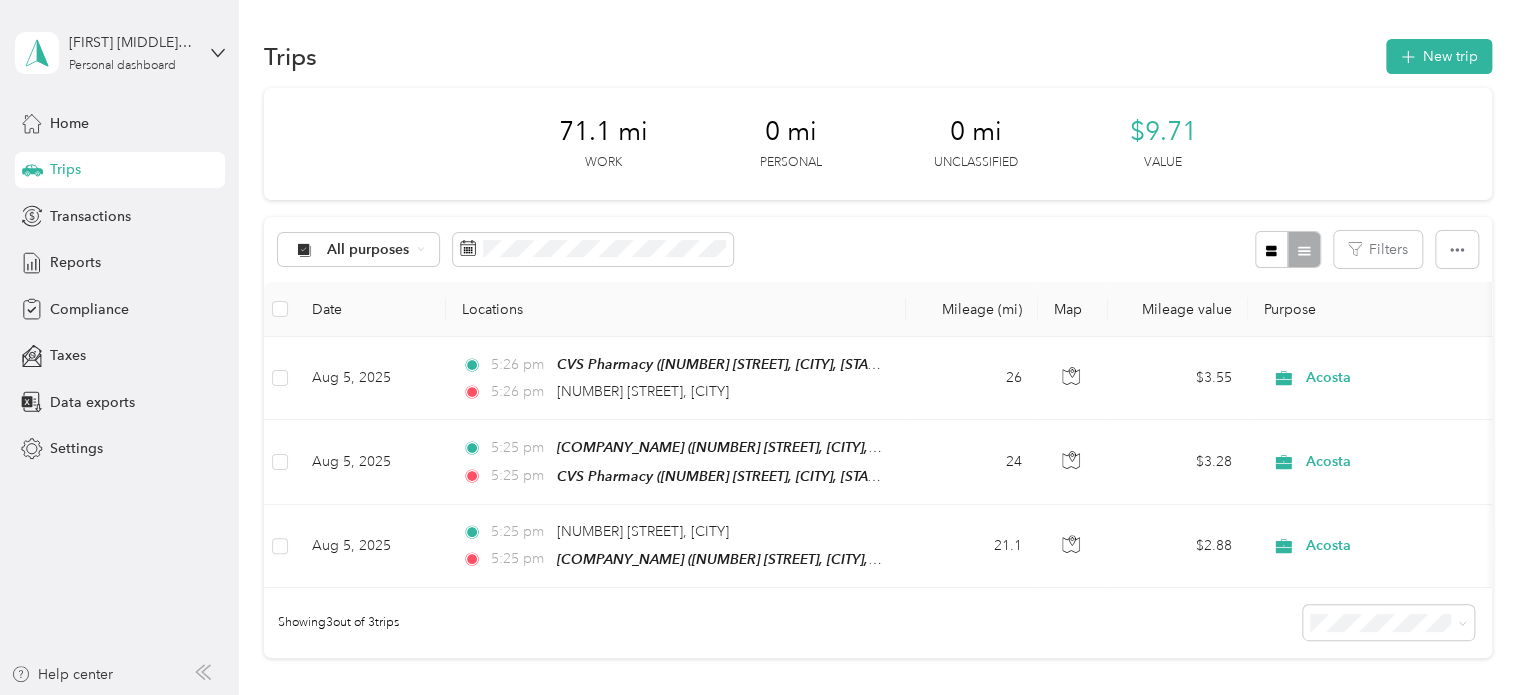 click on "[NUMBER]   mi [DESCRIPTION] [NUMBER]   mi [DESCRIPTION] [NUMBER]   mi [DESCRIPTION] [CURRENCY][VALUE] [DESCRIPTION]" at bounding box center (878, 144) 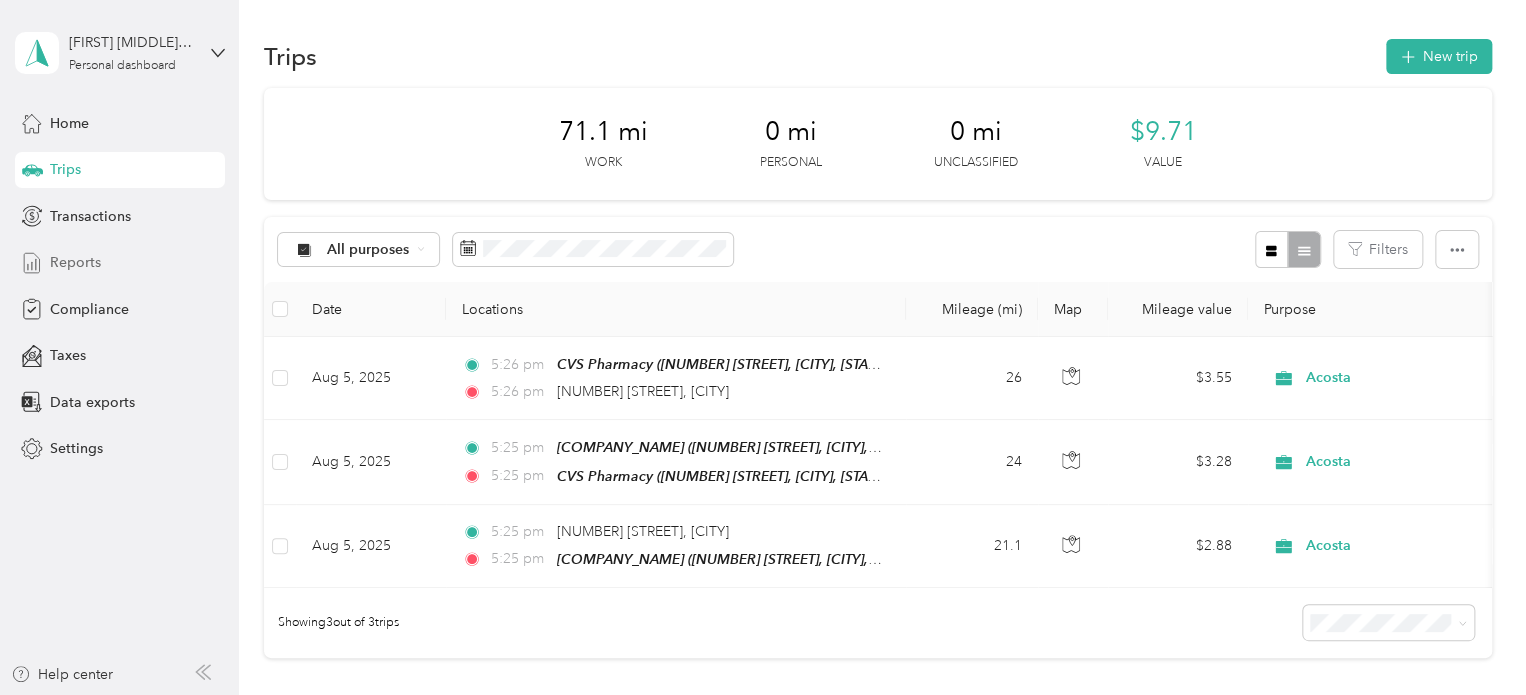 click on "Reports" at bounding box center [75, 262] 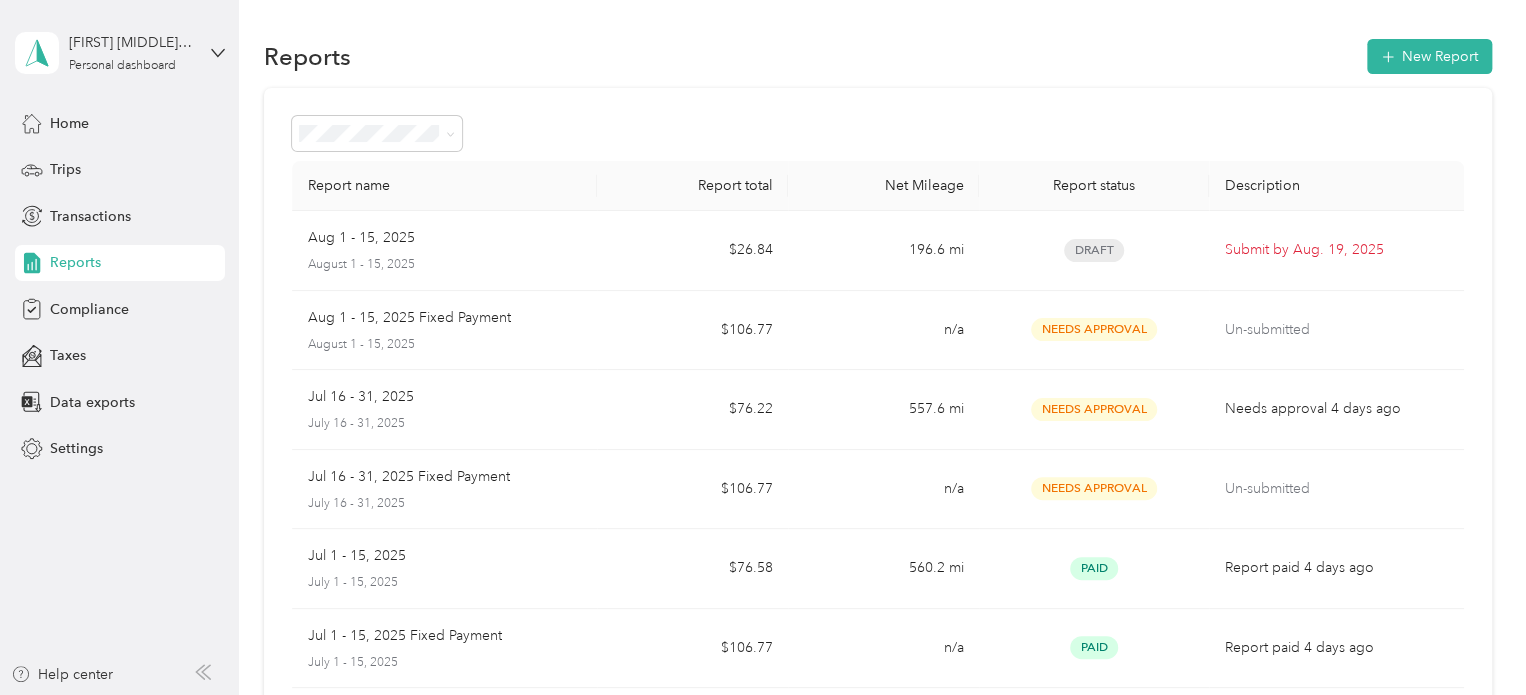 click on "Reports New Report" at bounding box center (878, 56) 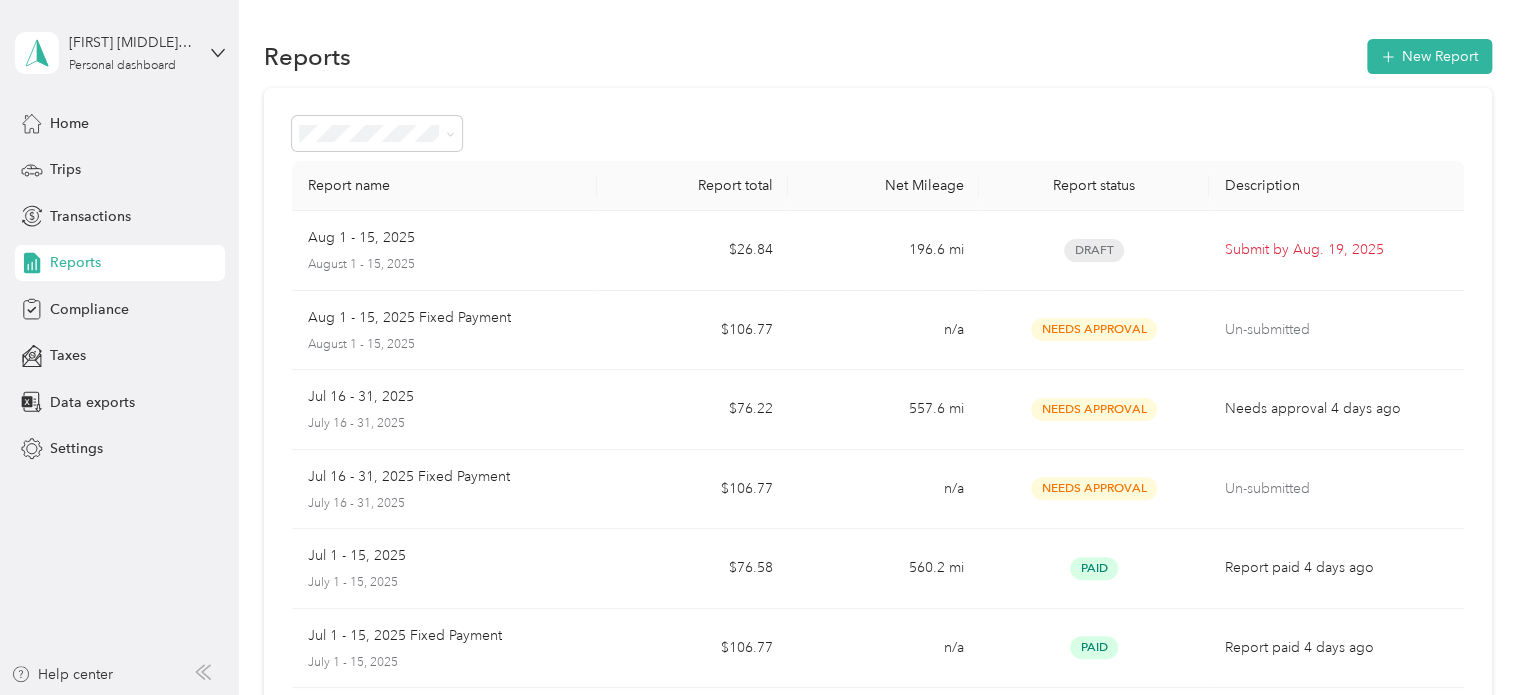 click on "[PERSON_NAME] Personal dashboard" at bounding box center [120, 53] 